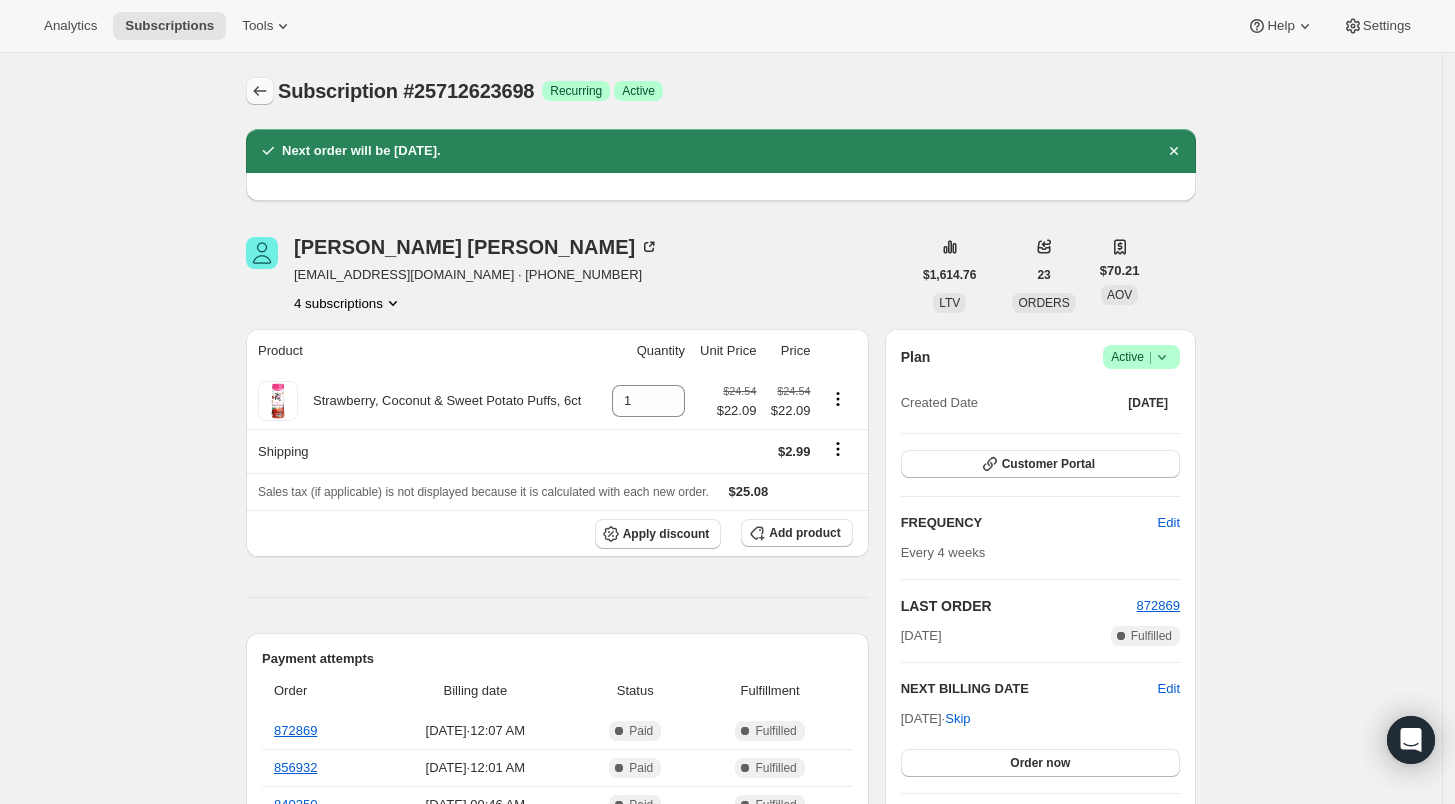 scroll, scrollTop: 0, scrollLeft: 0, axis: both 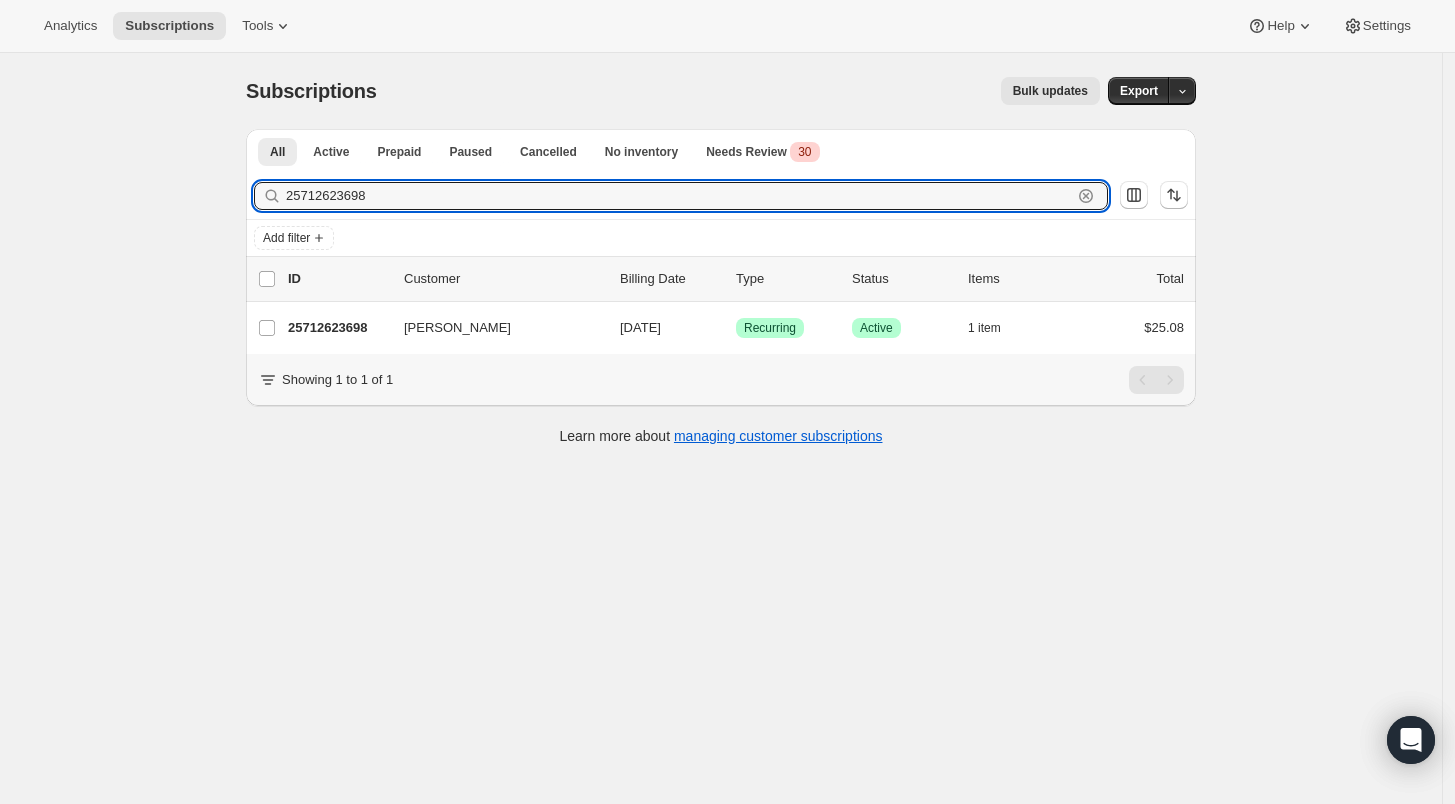 drag, startPoint x: 411, startPoint y: 191, endPoint x: 231, endPoint y: 200, distance: 180.22485 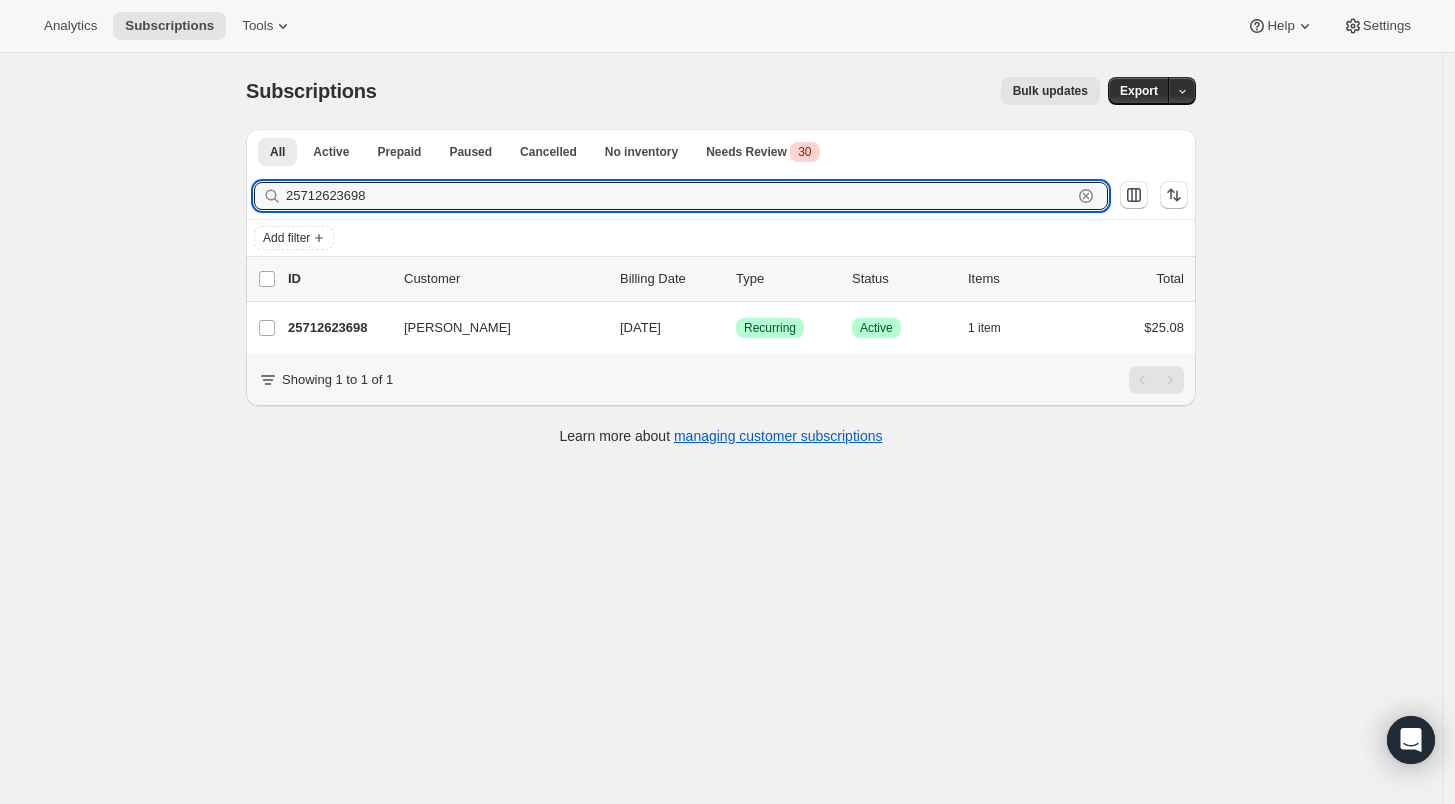 paste on "[PERSON_NAME]" 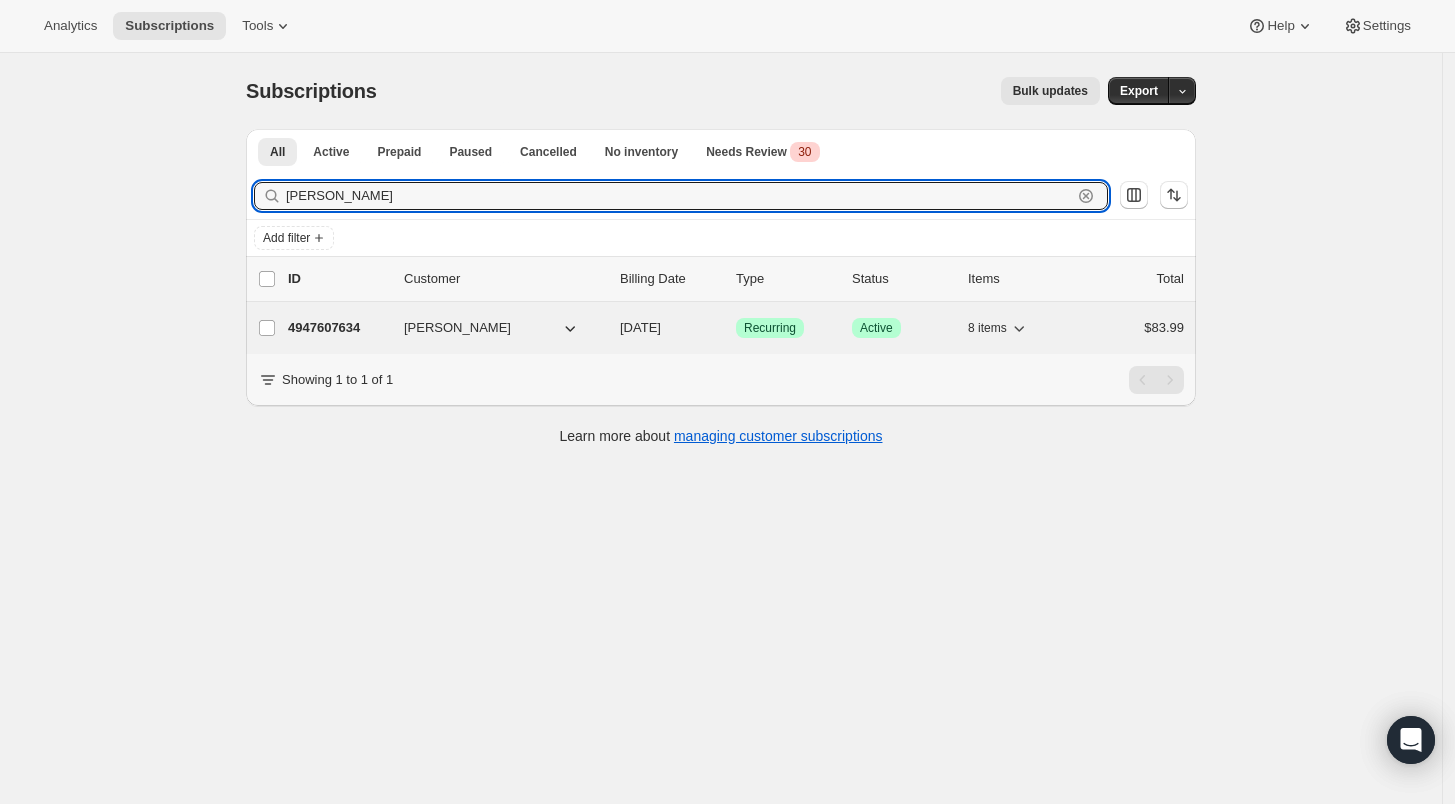 type on "[PERSON_NAME]" 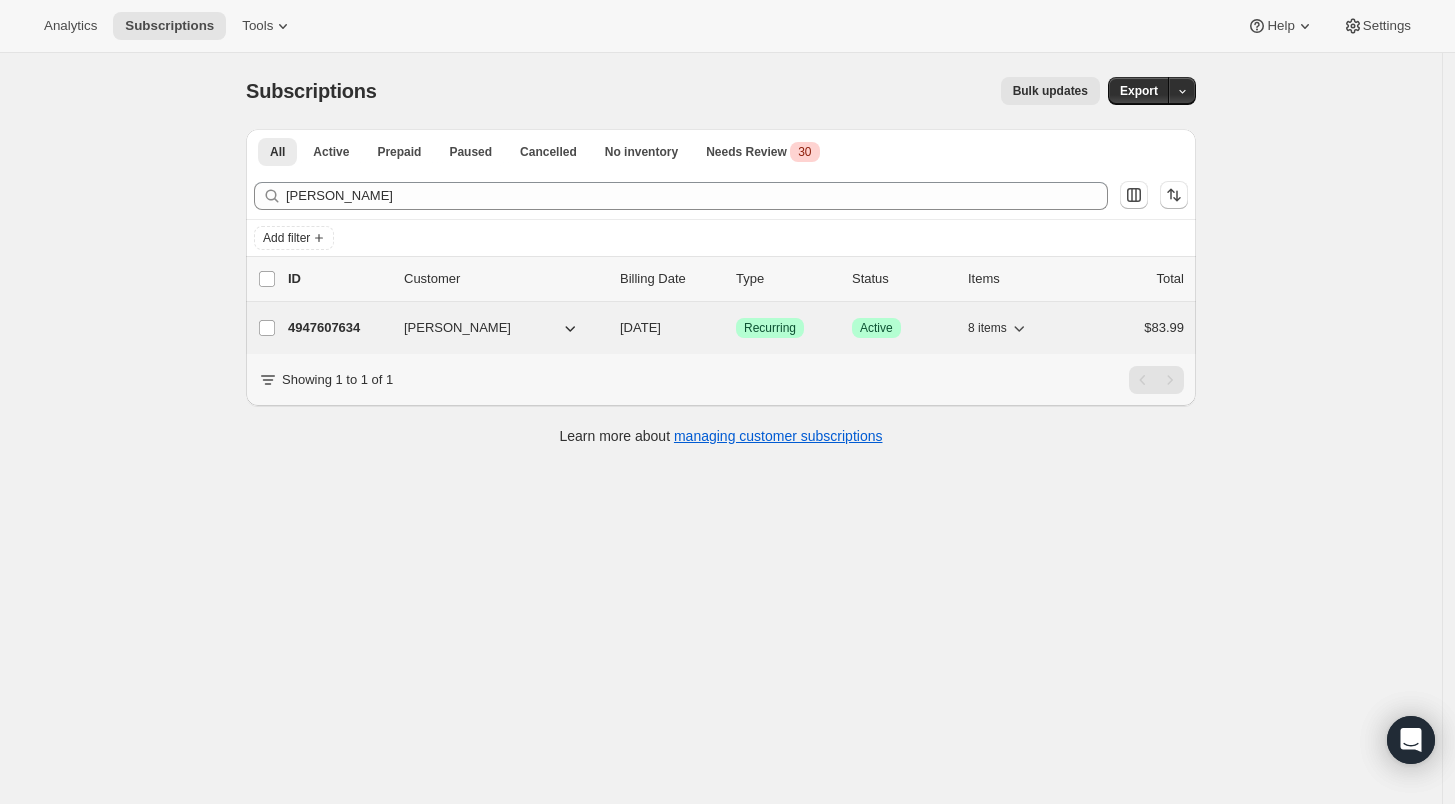 click on "4947607634" at bounding box center [338, 328] 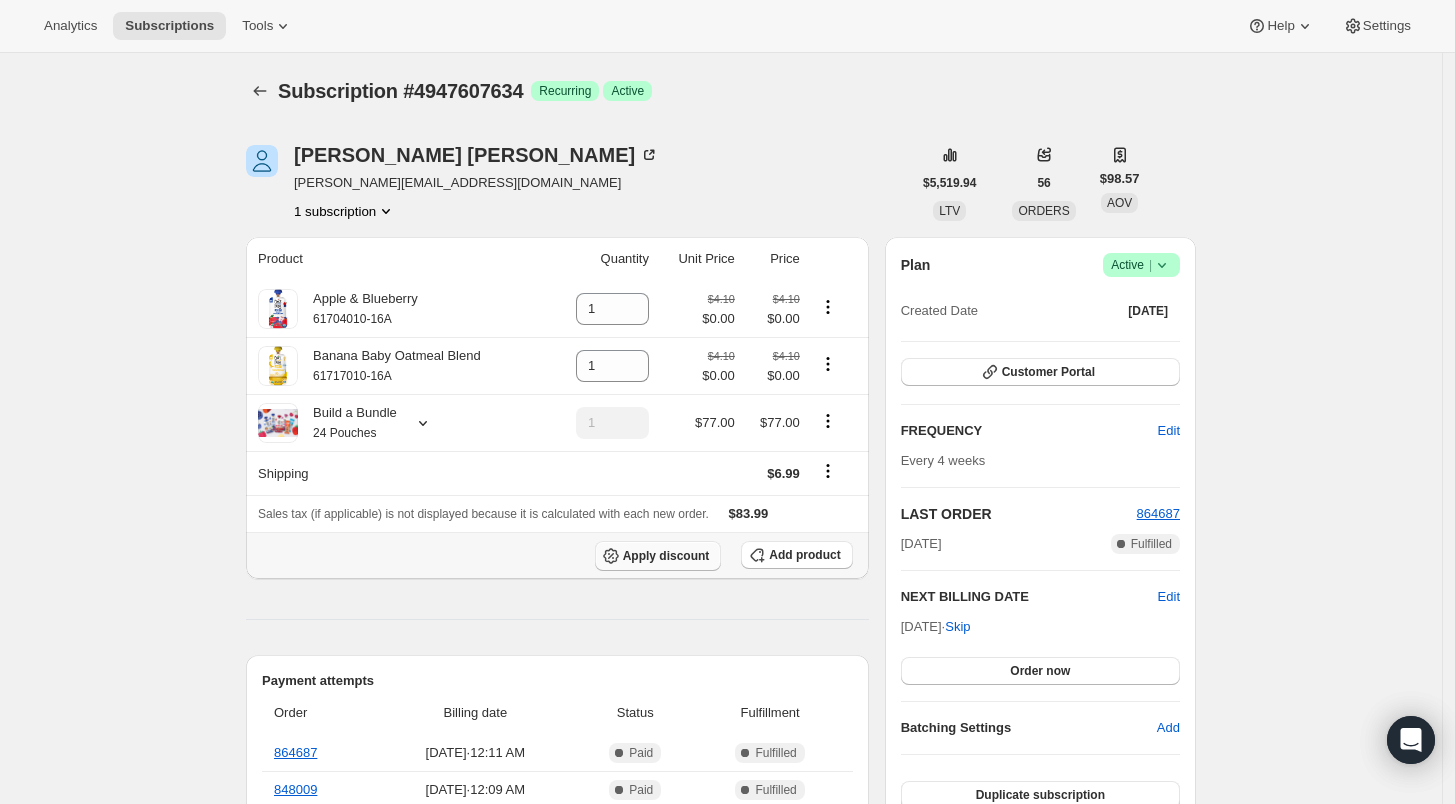click on "Apply discount" at bounding box center [666, 556] 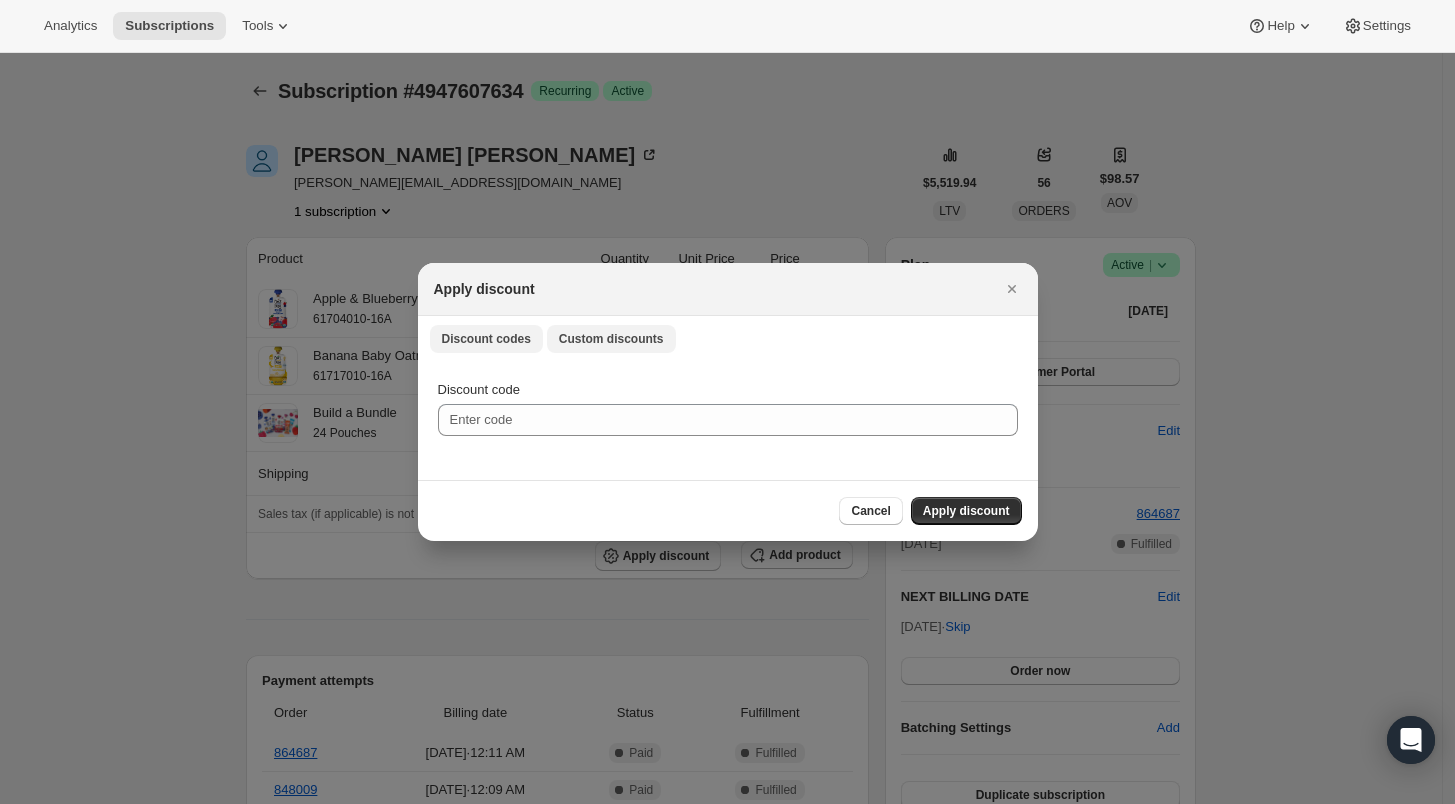 click on "Custom discounts" at bounding box center (611, 339) 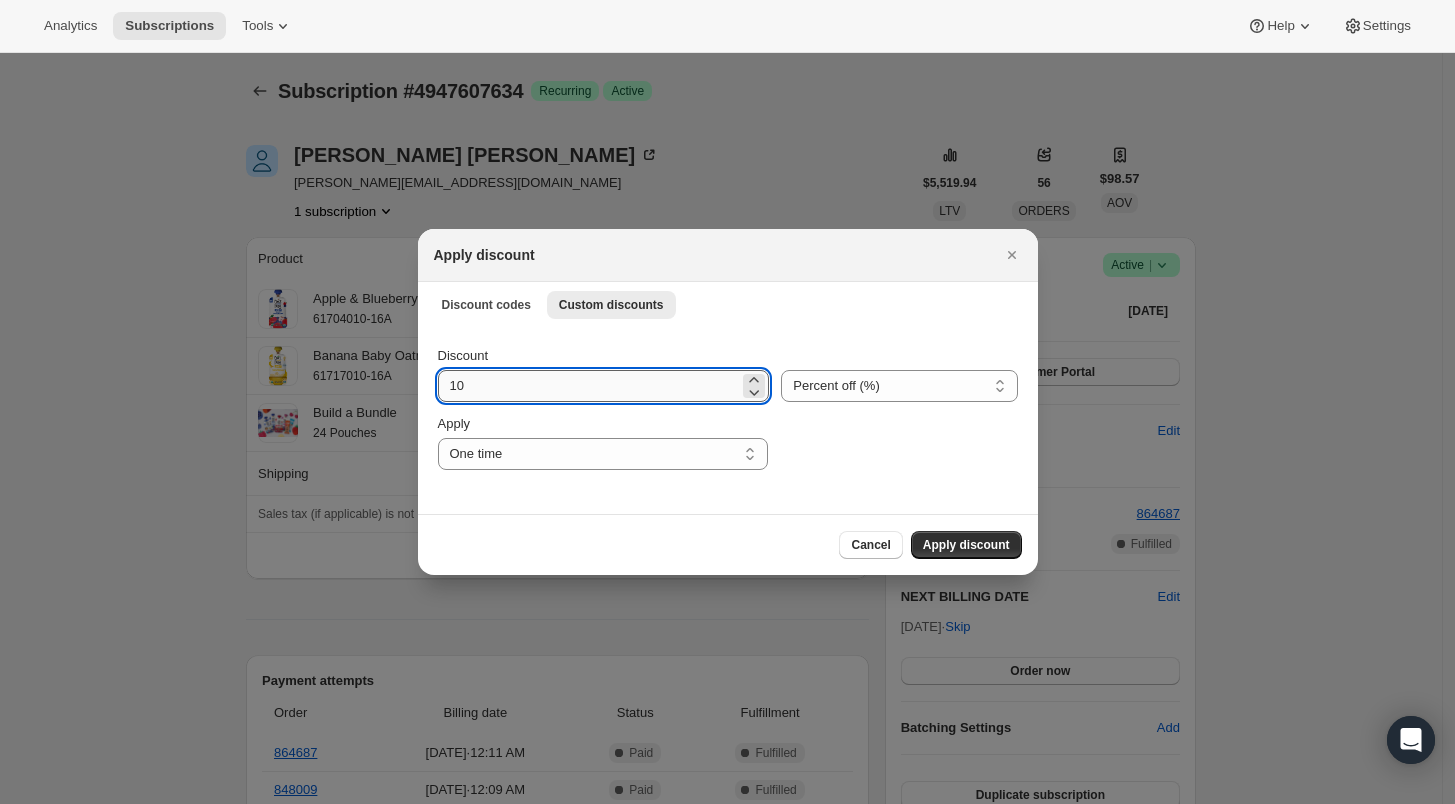 drag, startPoint x: 457, startPoint y: 389, endPoint x: 440, endPoint y: 389, distance: 17 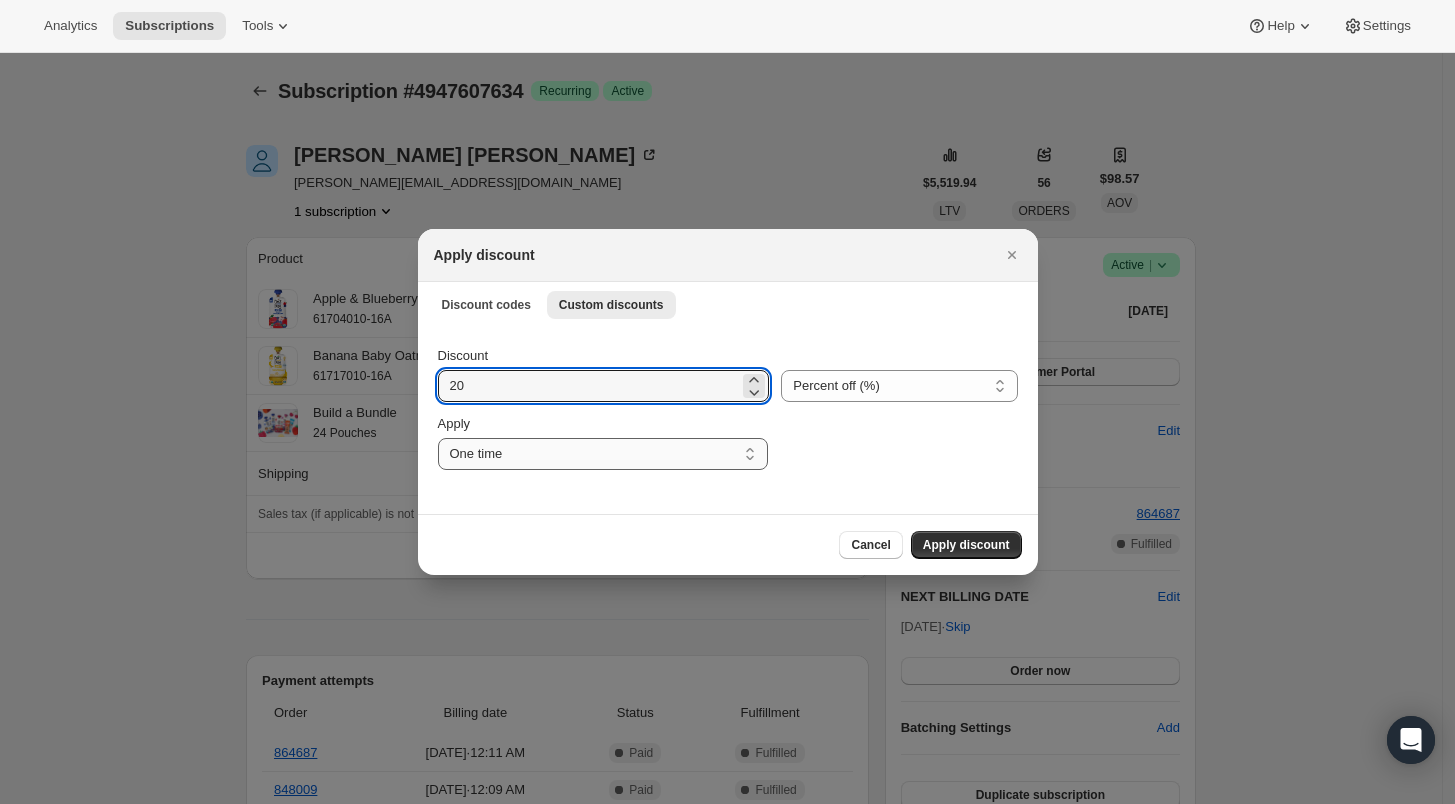 type on "20" 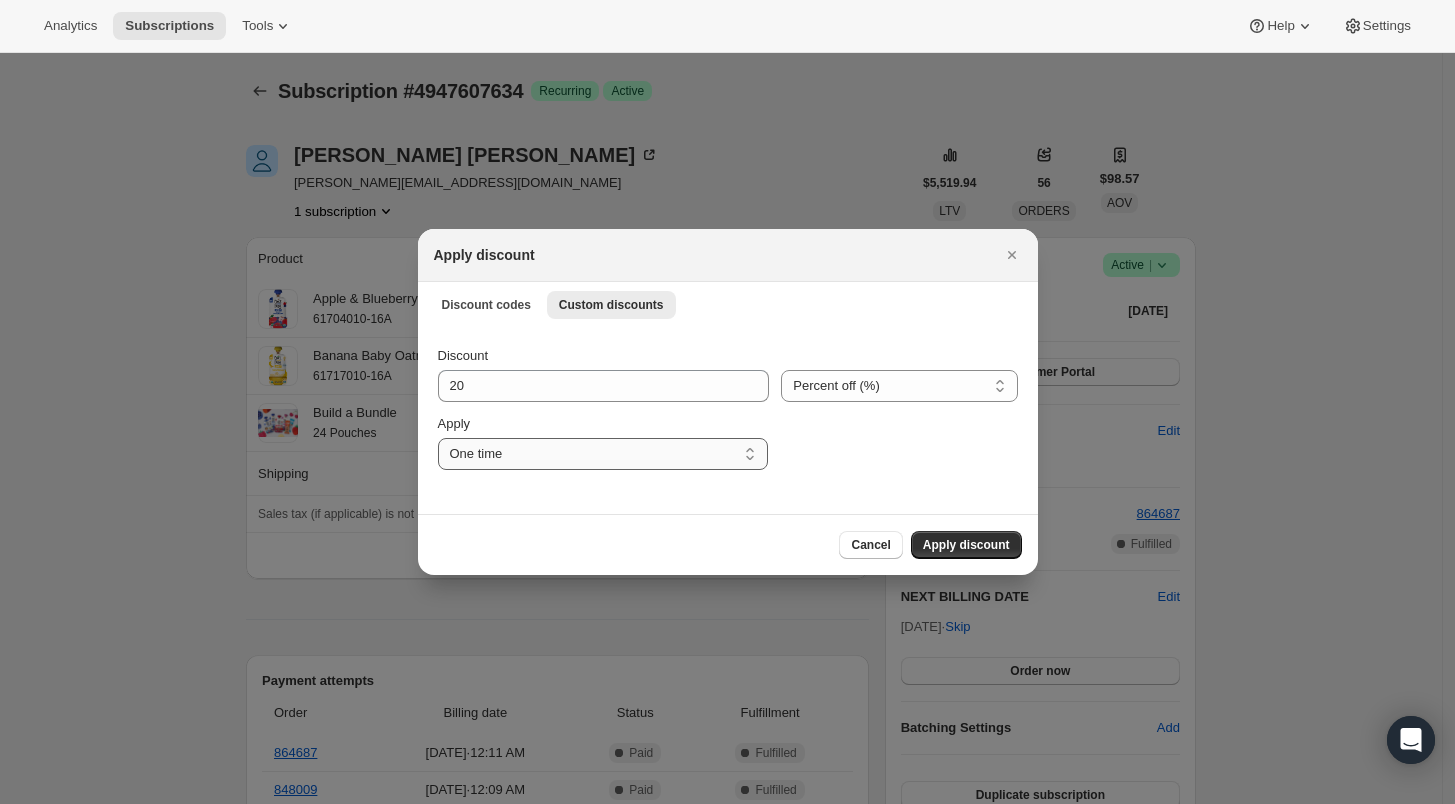 click on "One time Specify instances... Indefinitely" at bounding box center [603, 454] 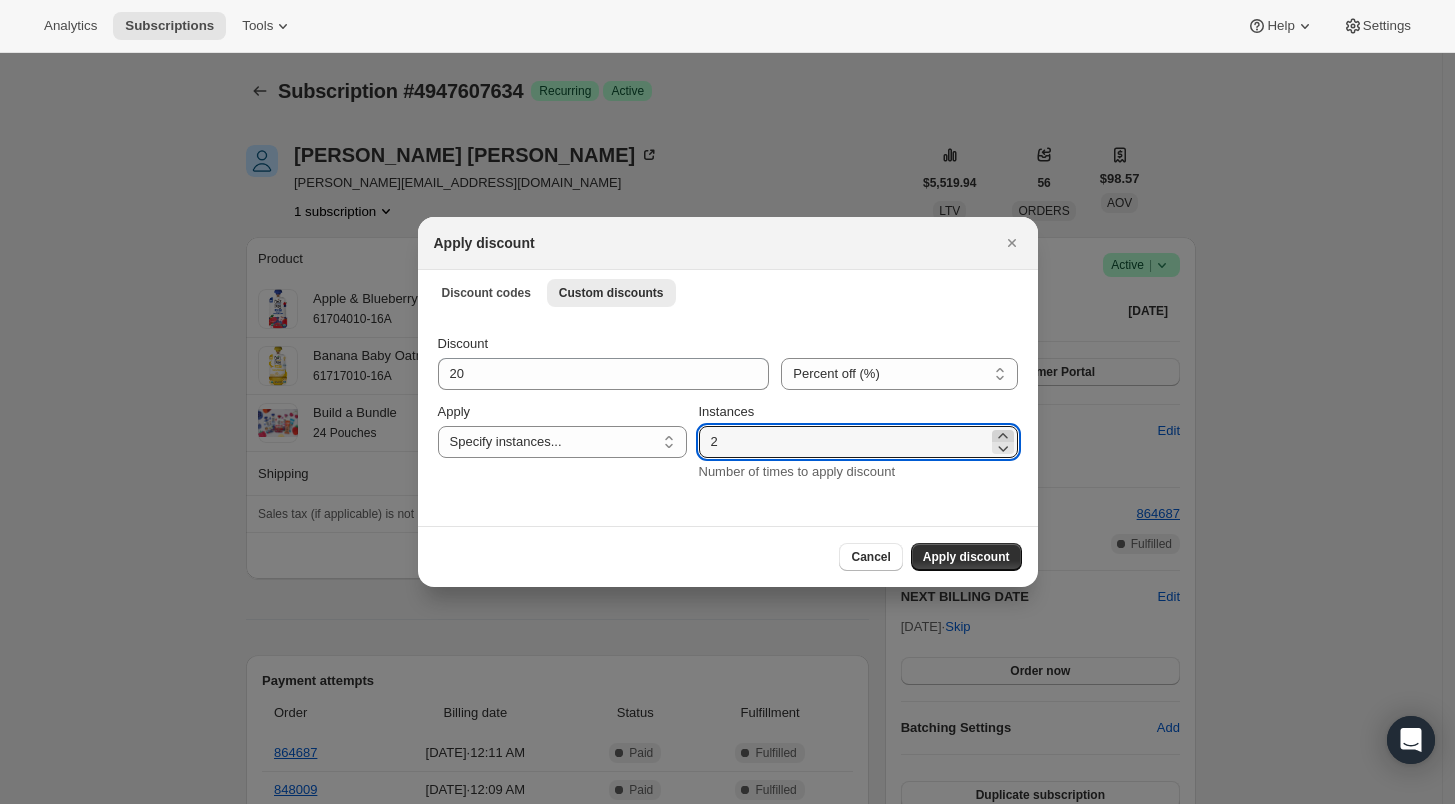 click 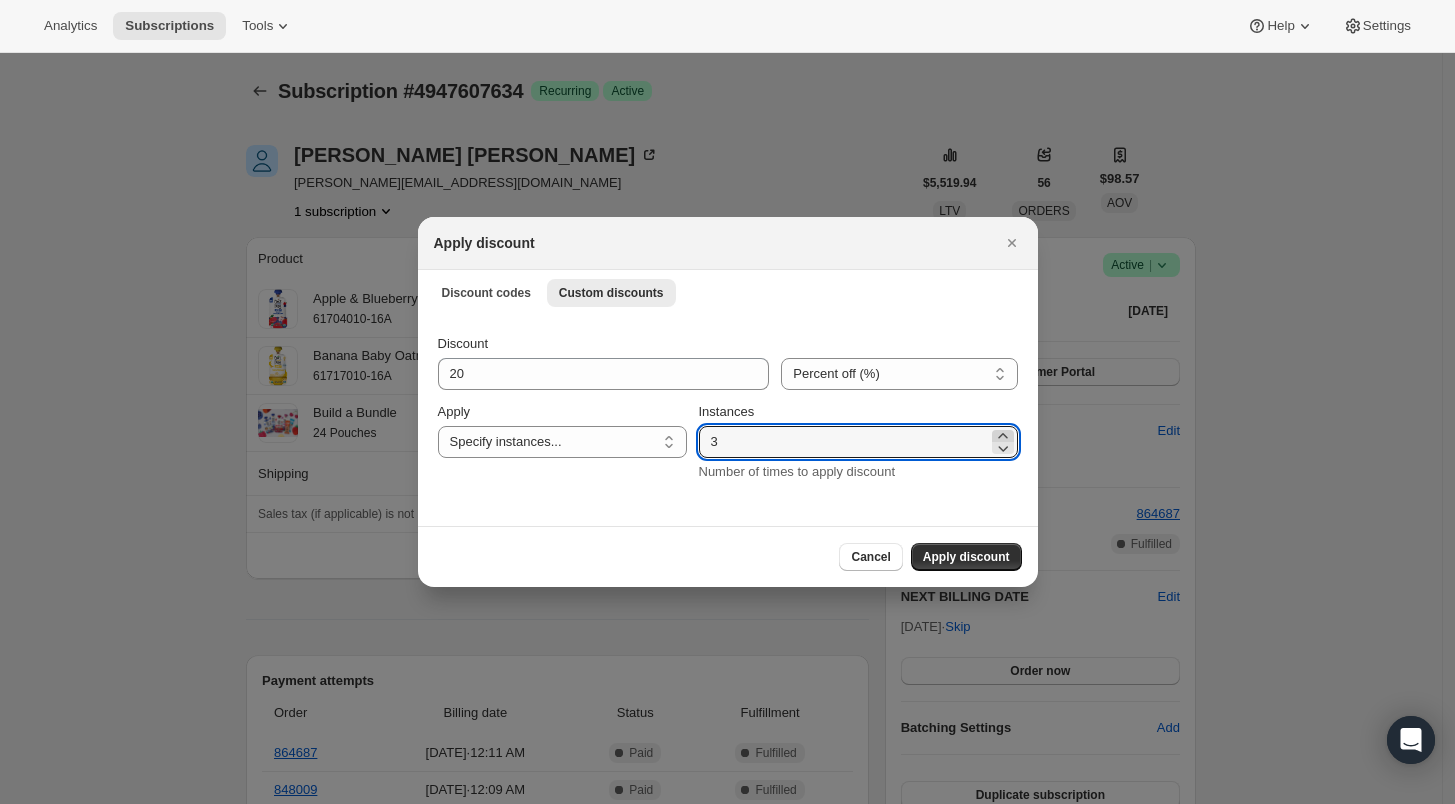 click 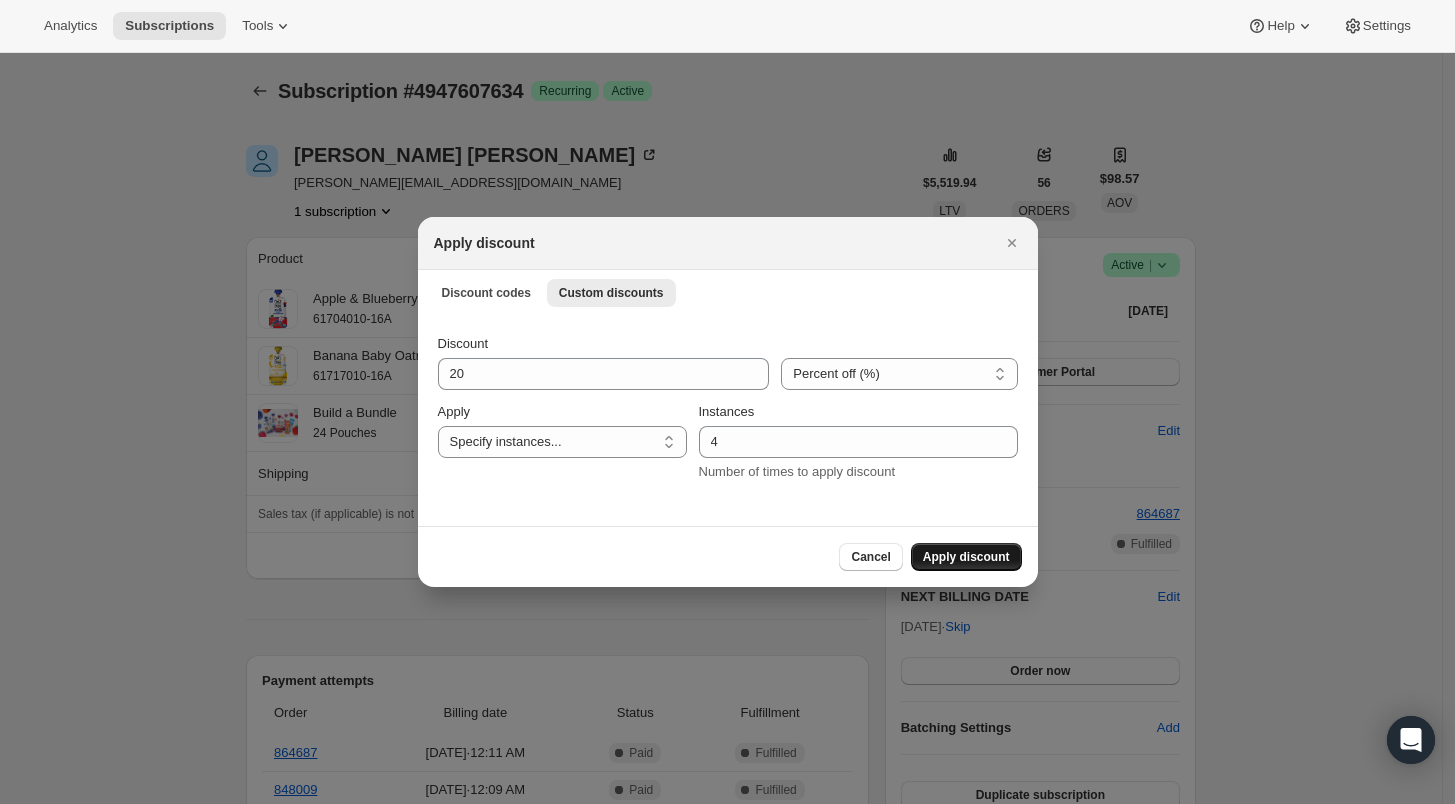 click on "Apply discount" at bounding box center [966, 557] 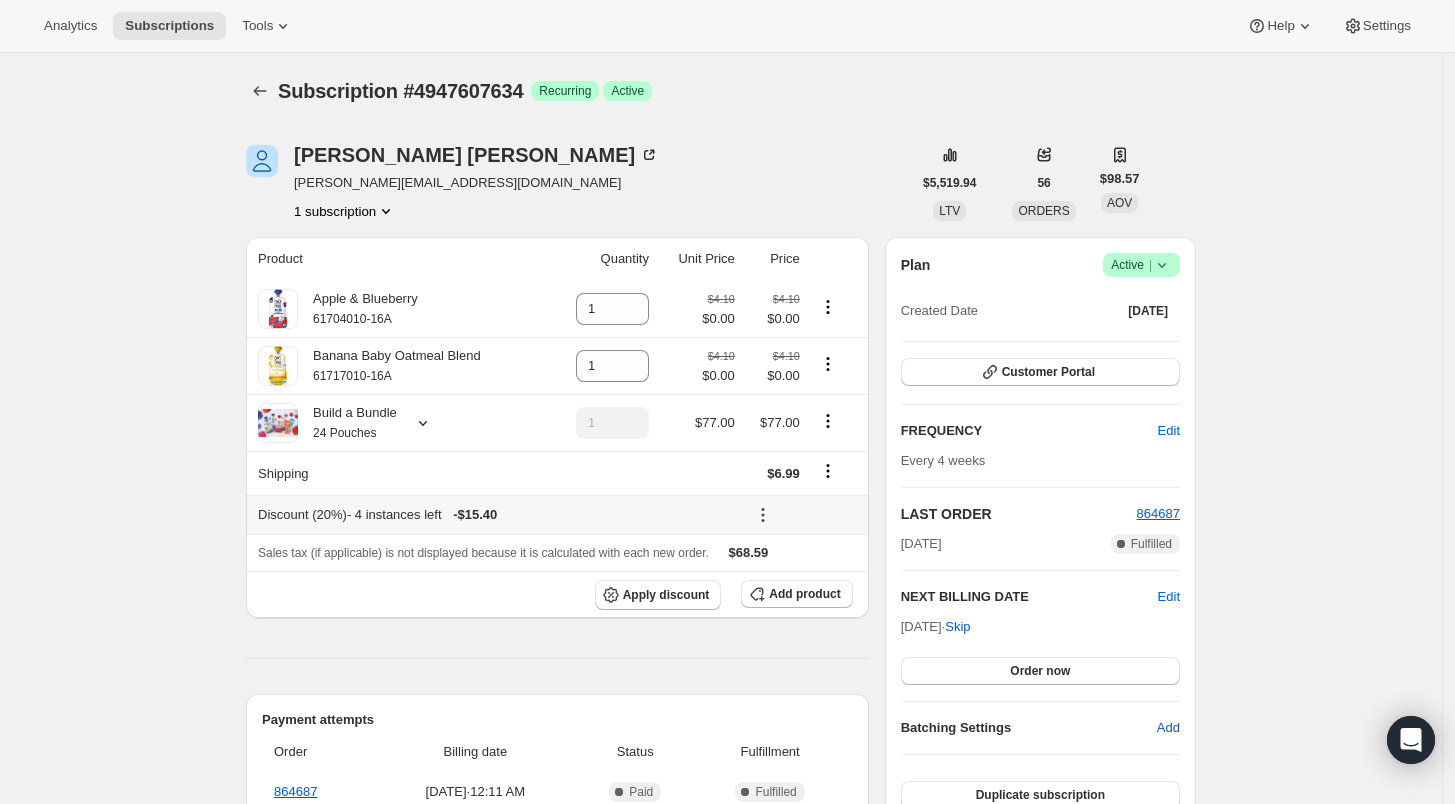 click 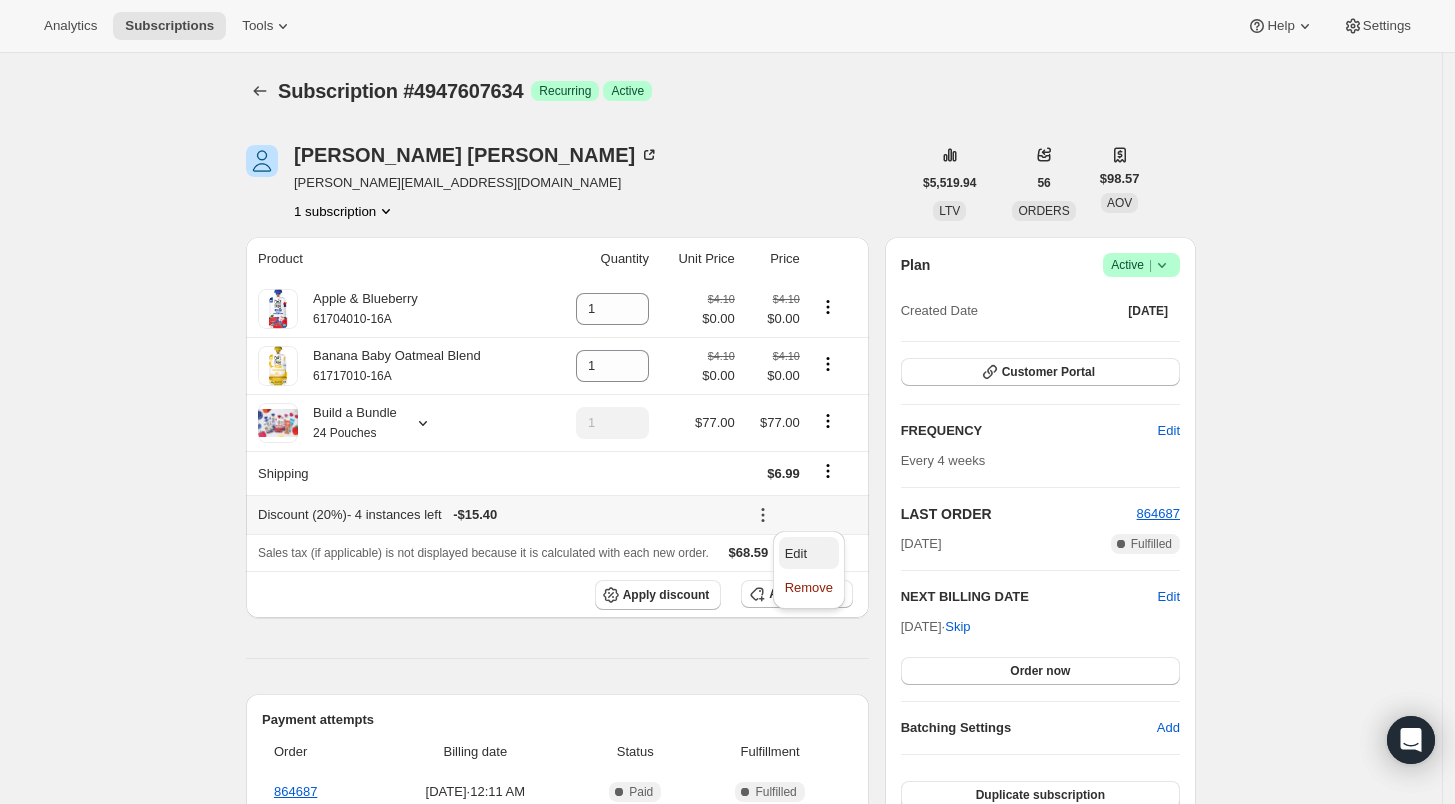 click on "Edit" at bounding box center [796, 553] 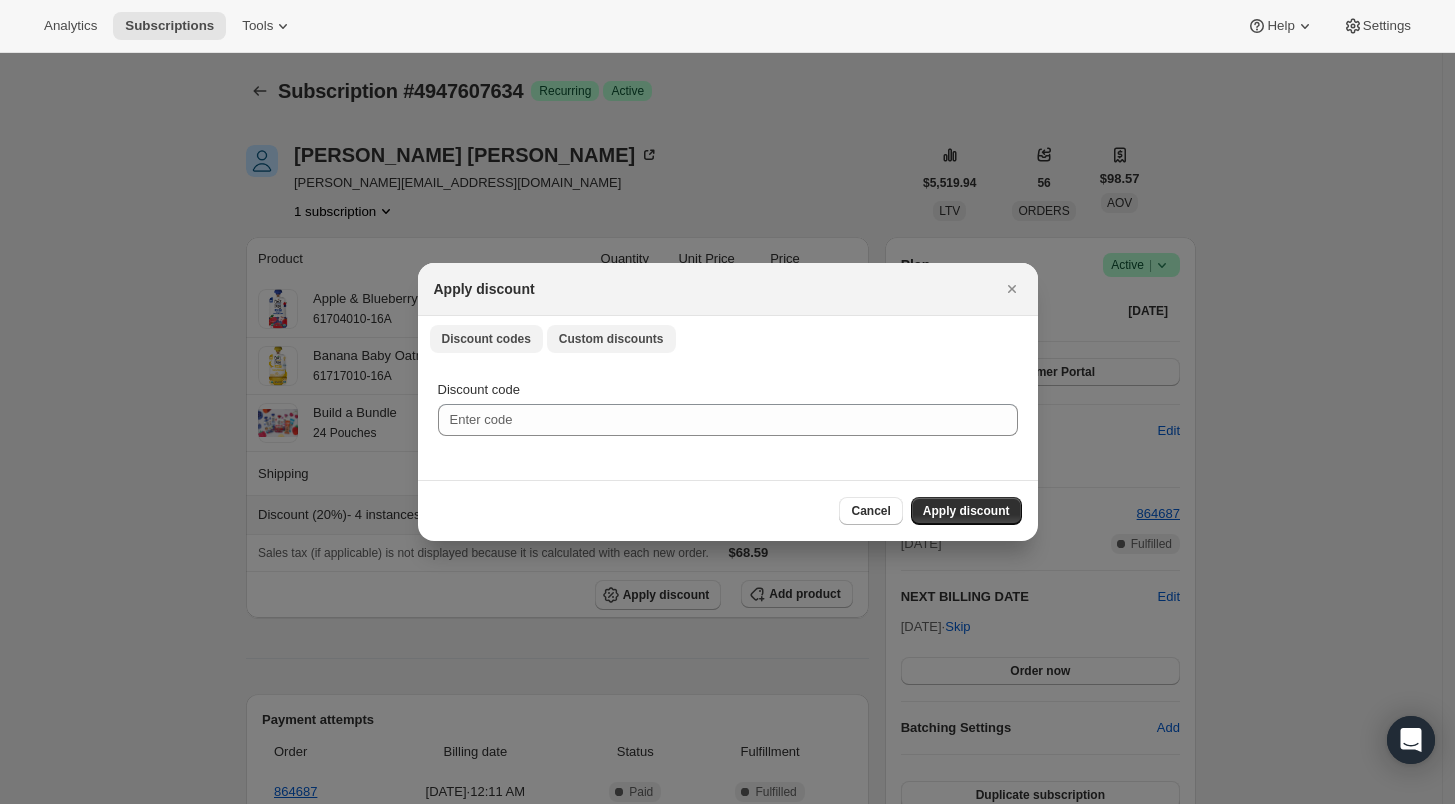 click on "Custom discounts" at bounding box center (611, 339) 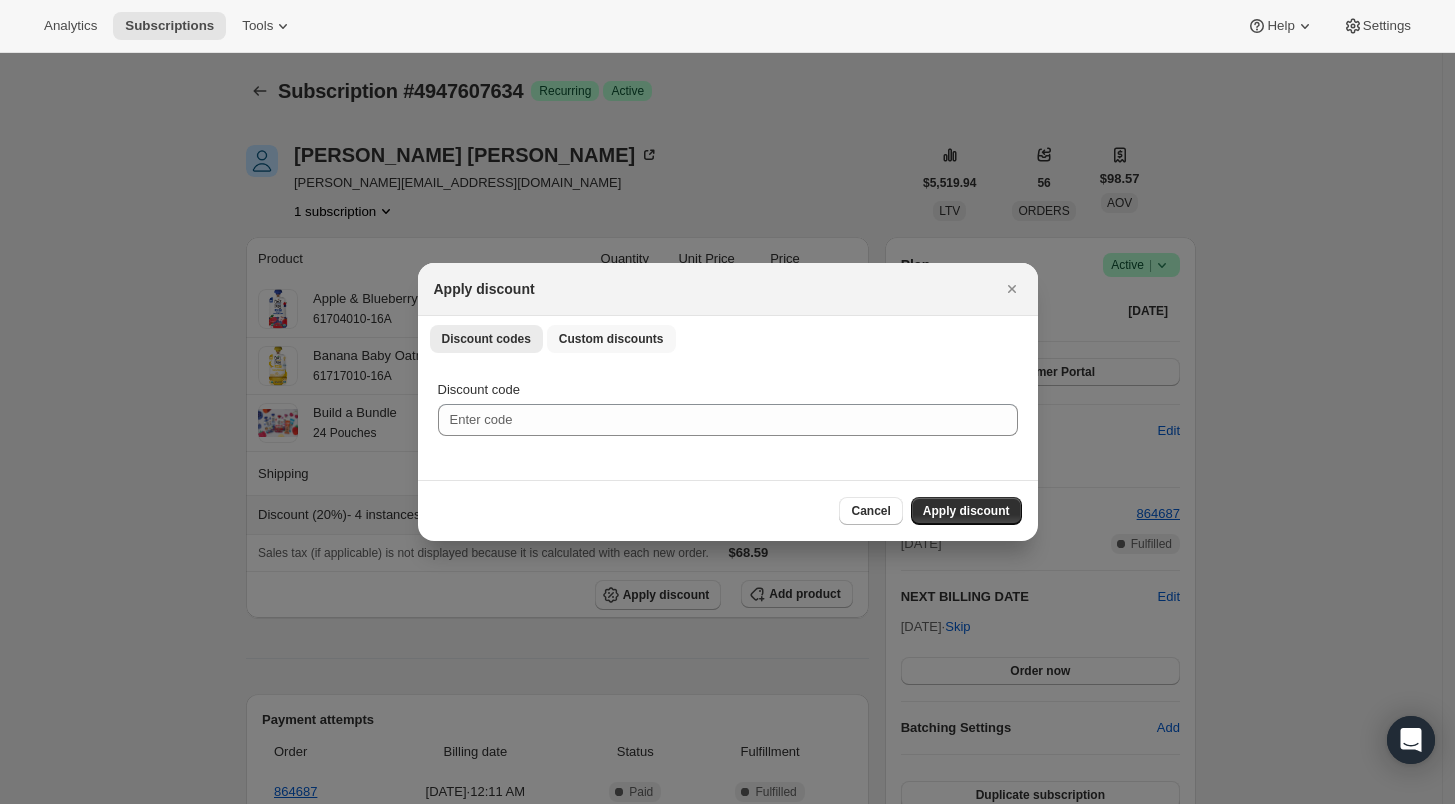select on "specific" 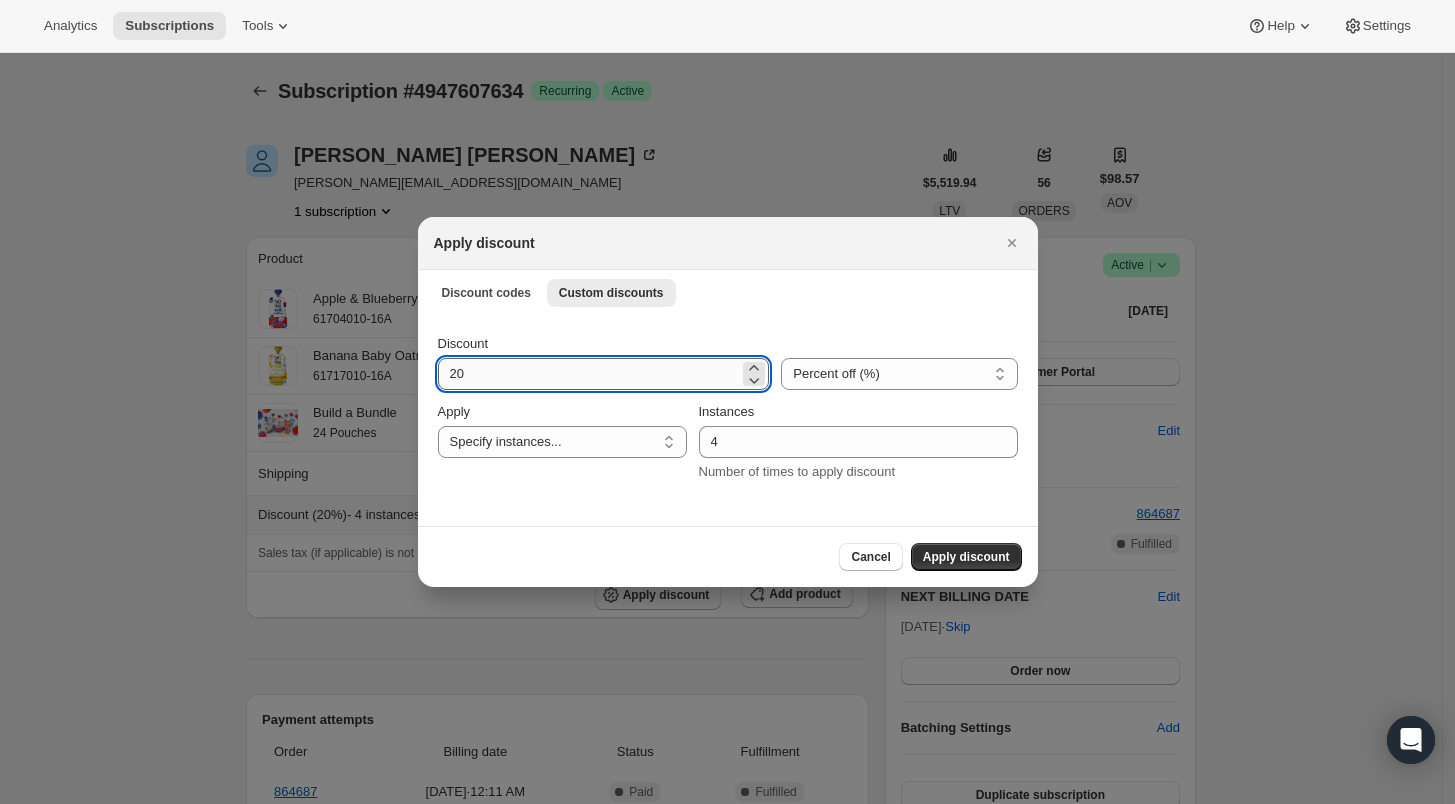 drag, startPoint x: 473, startPoint y: 372, endPoint x: 443, endPoint y: 371, distance: 30.016663 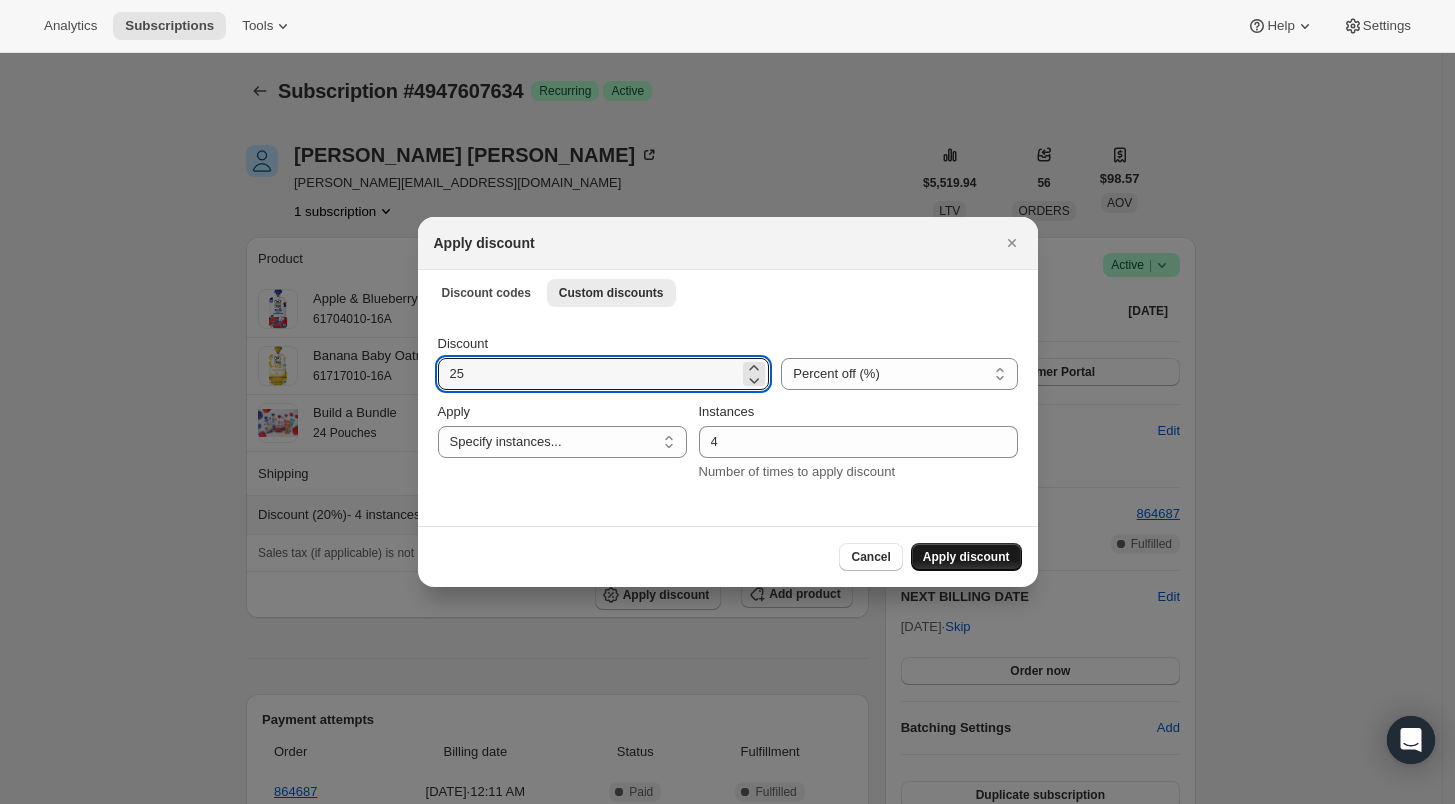 type on "25" 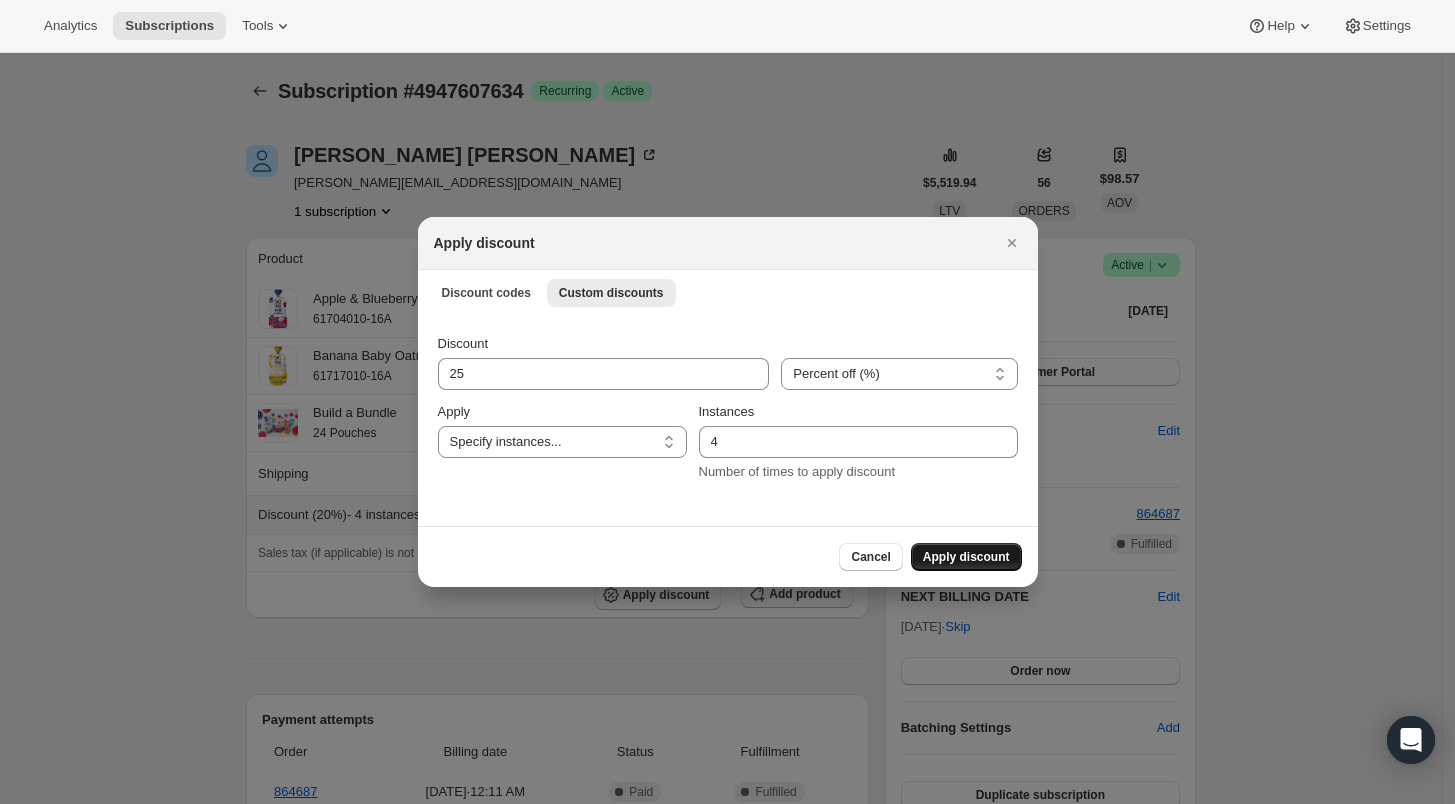 click on "Apply discount" at bounding box center [966, 557] 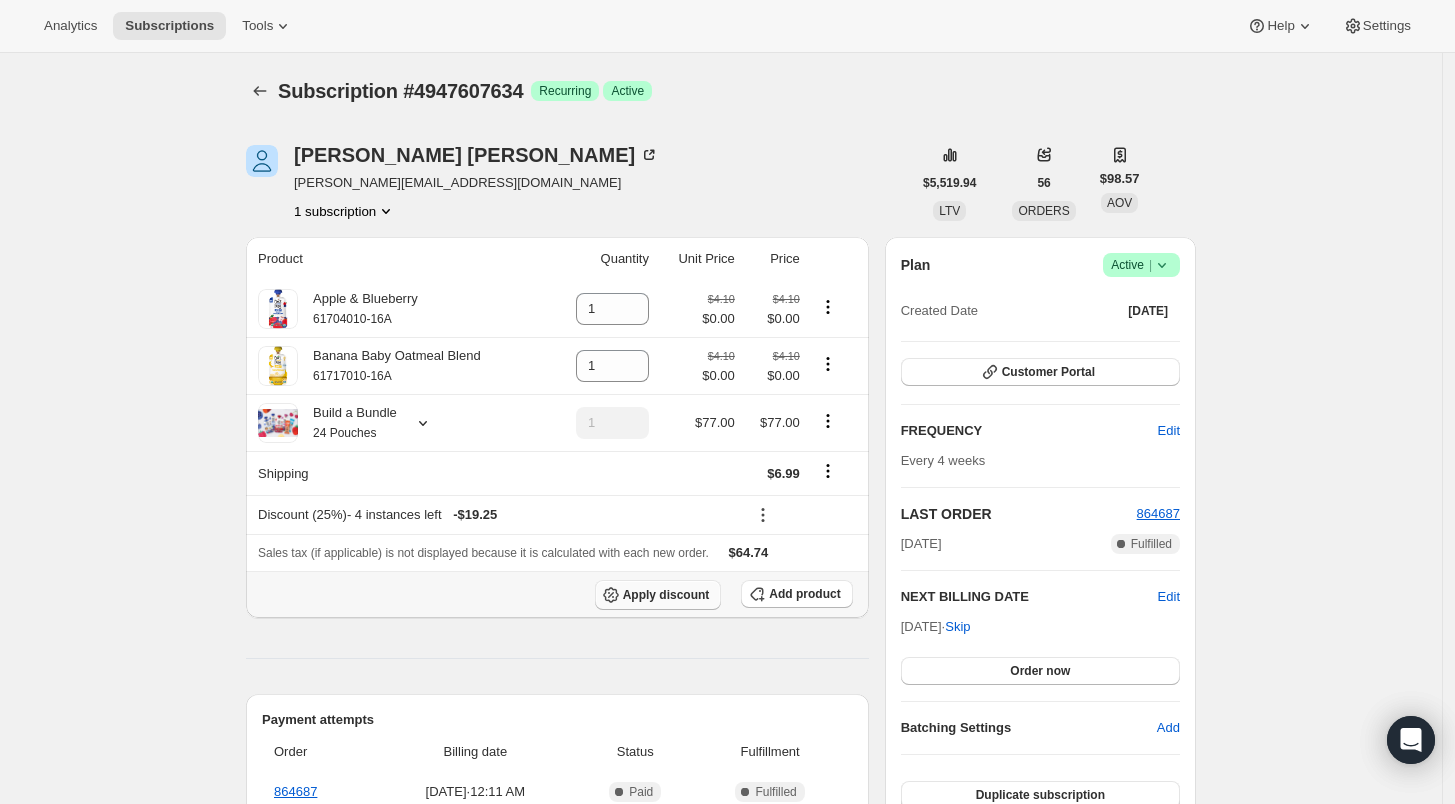 click on "Apply discount" at bounding box center [666, 595] 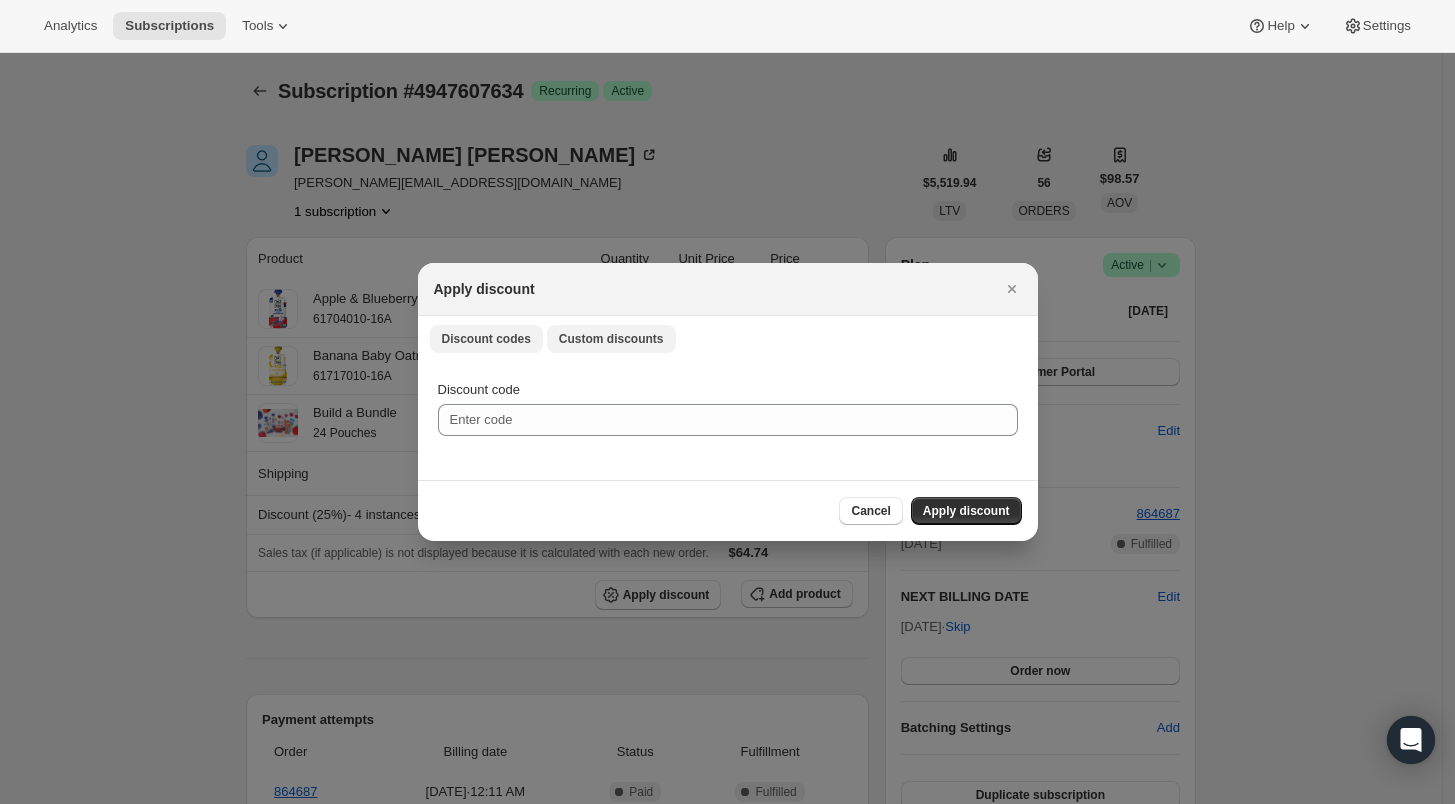 click on "Custom discounts" at bounding box center [611, 339] 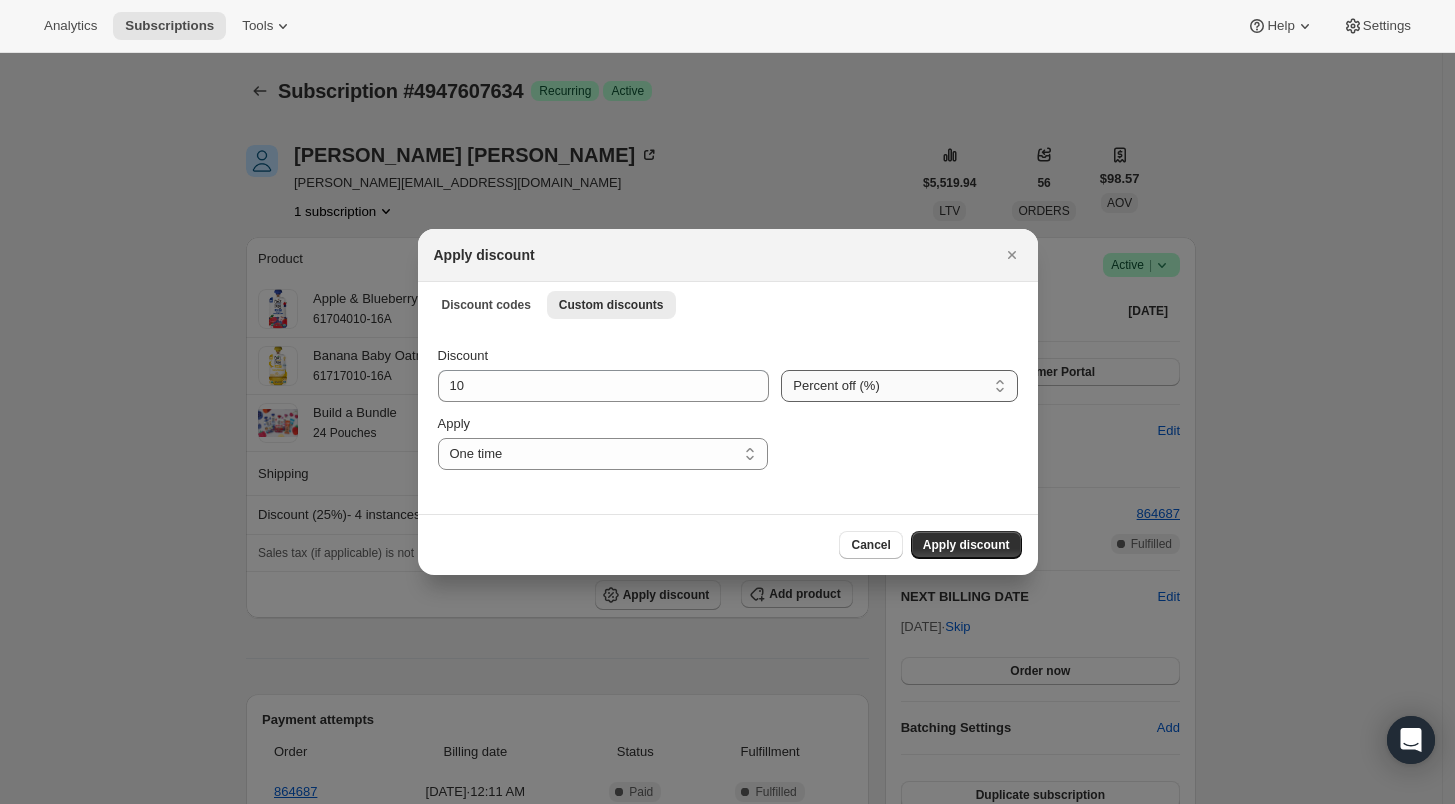 click on "Percent off (%) Amount off ($)" at bounding box center [899, 386] 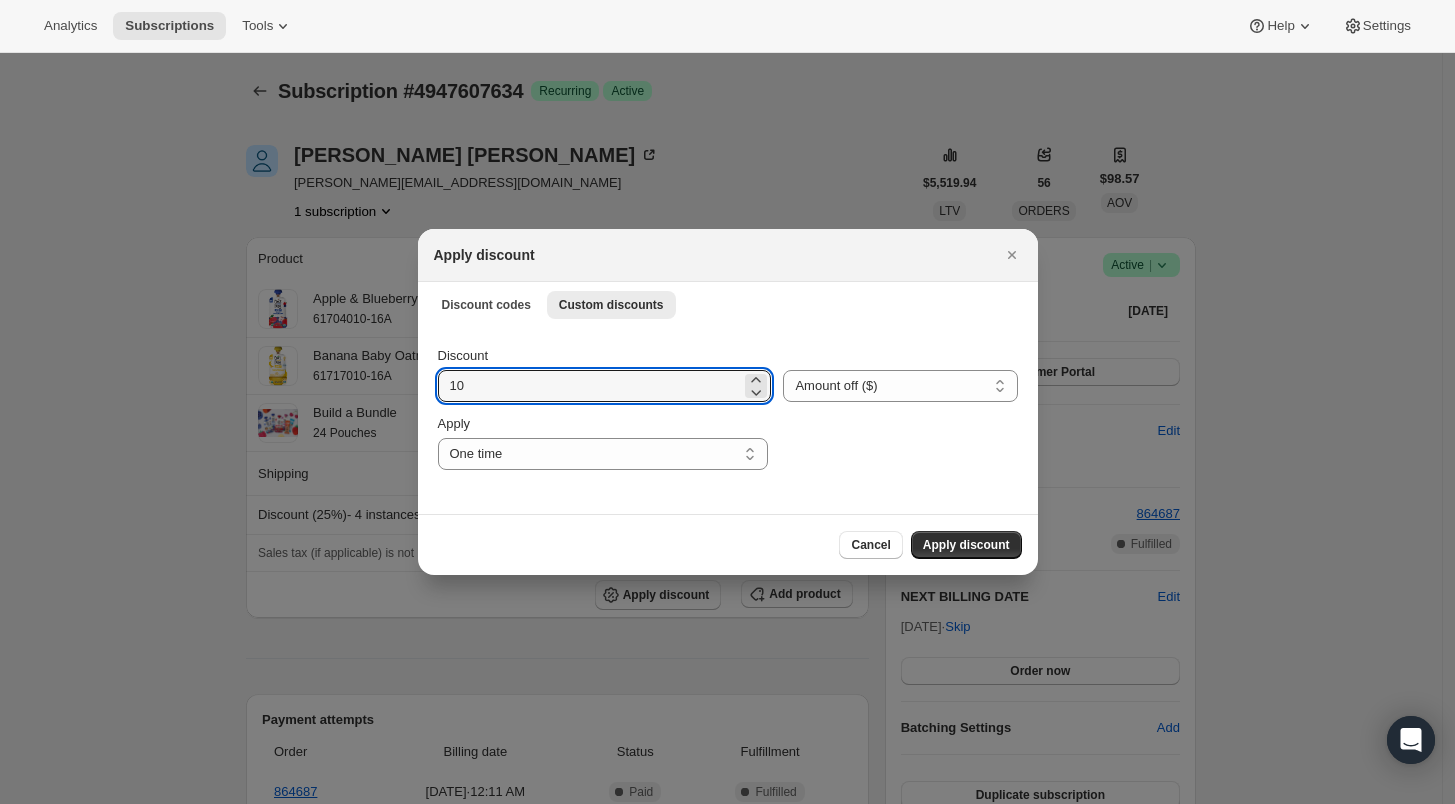 drag, startPoint x: 484, startPoint y: 383, endPoint x: 418, endPoint y: 383, distance: 66 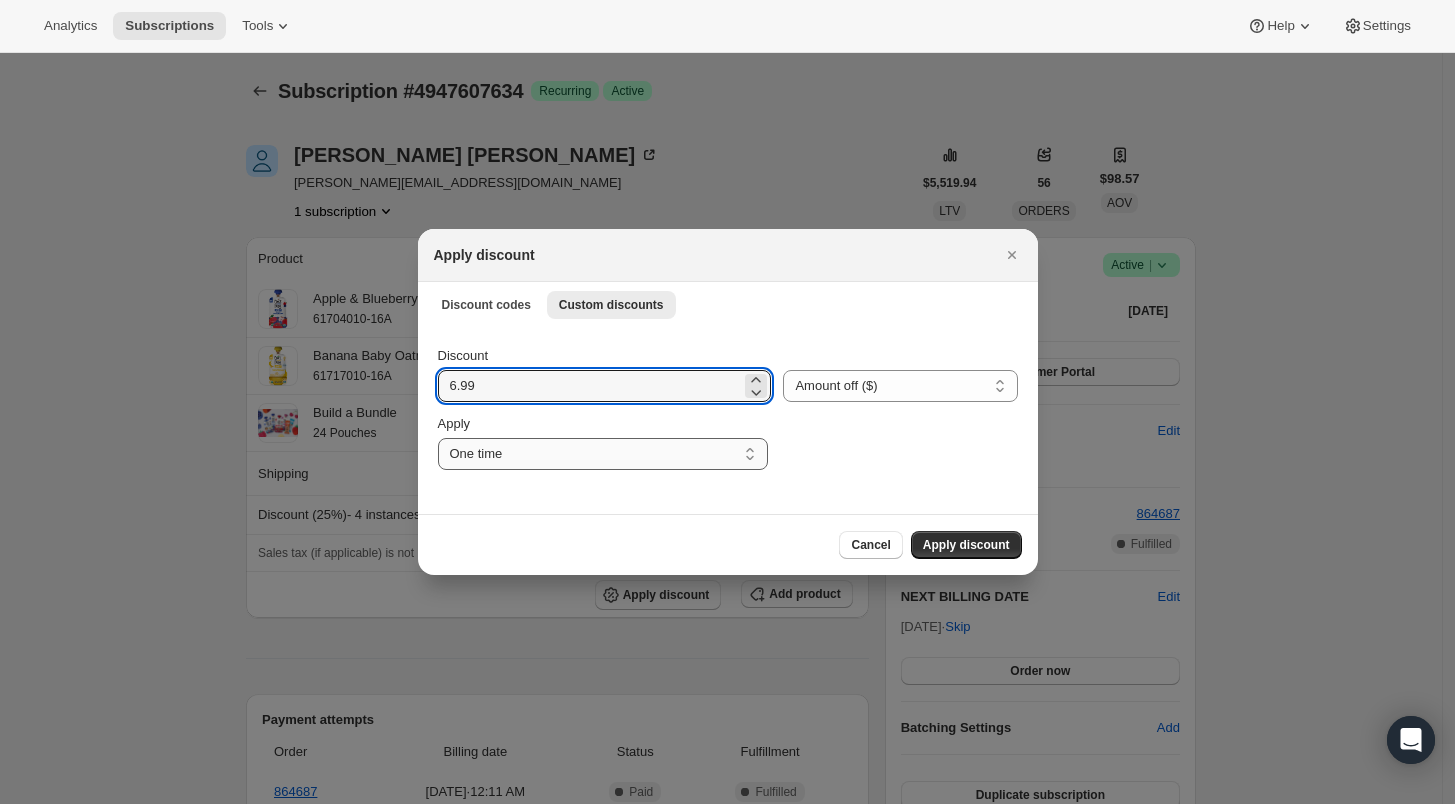 type on "6.99" 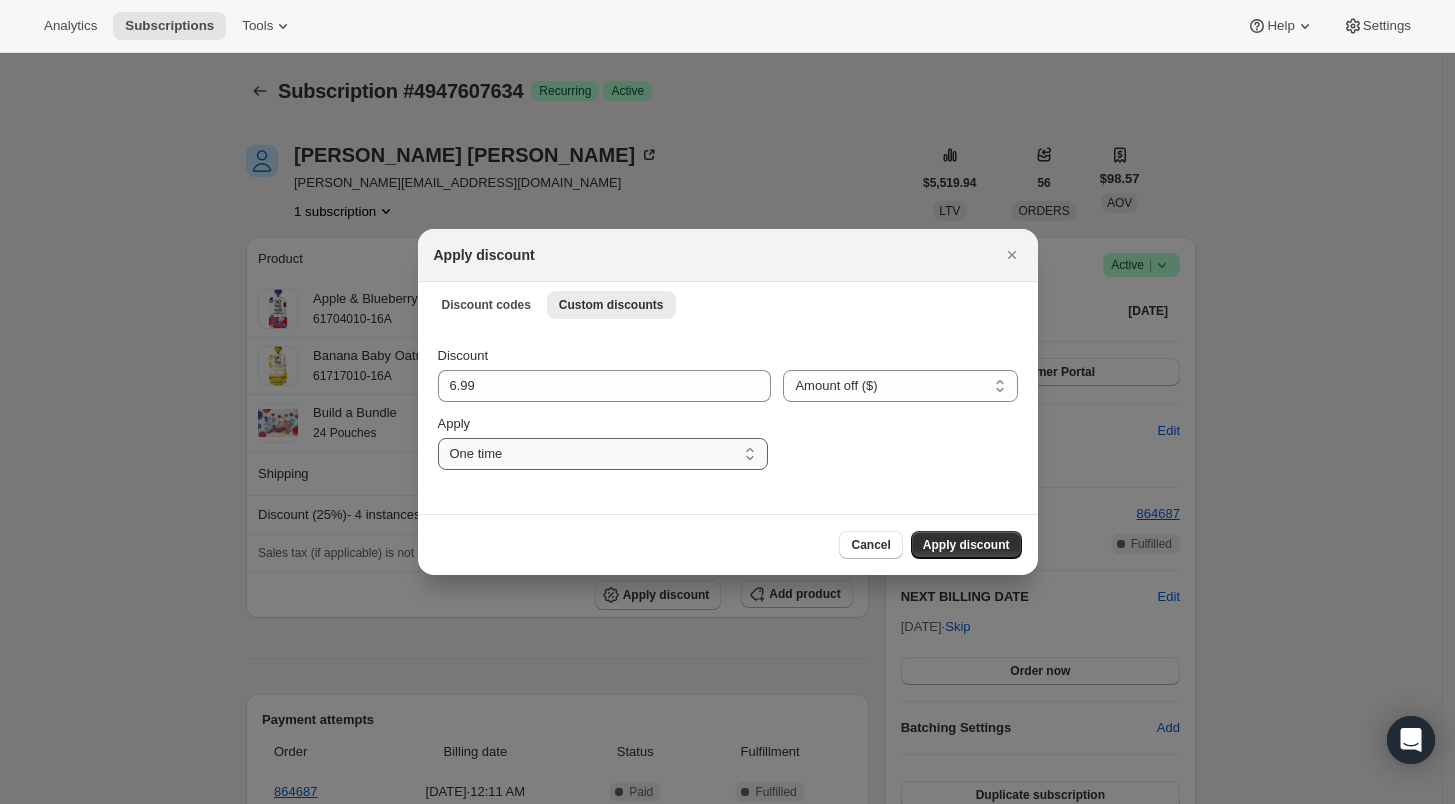 select on "specific" 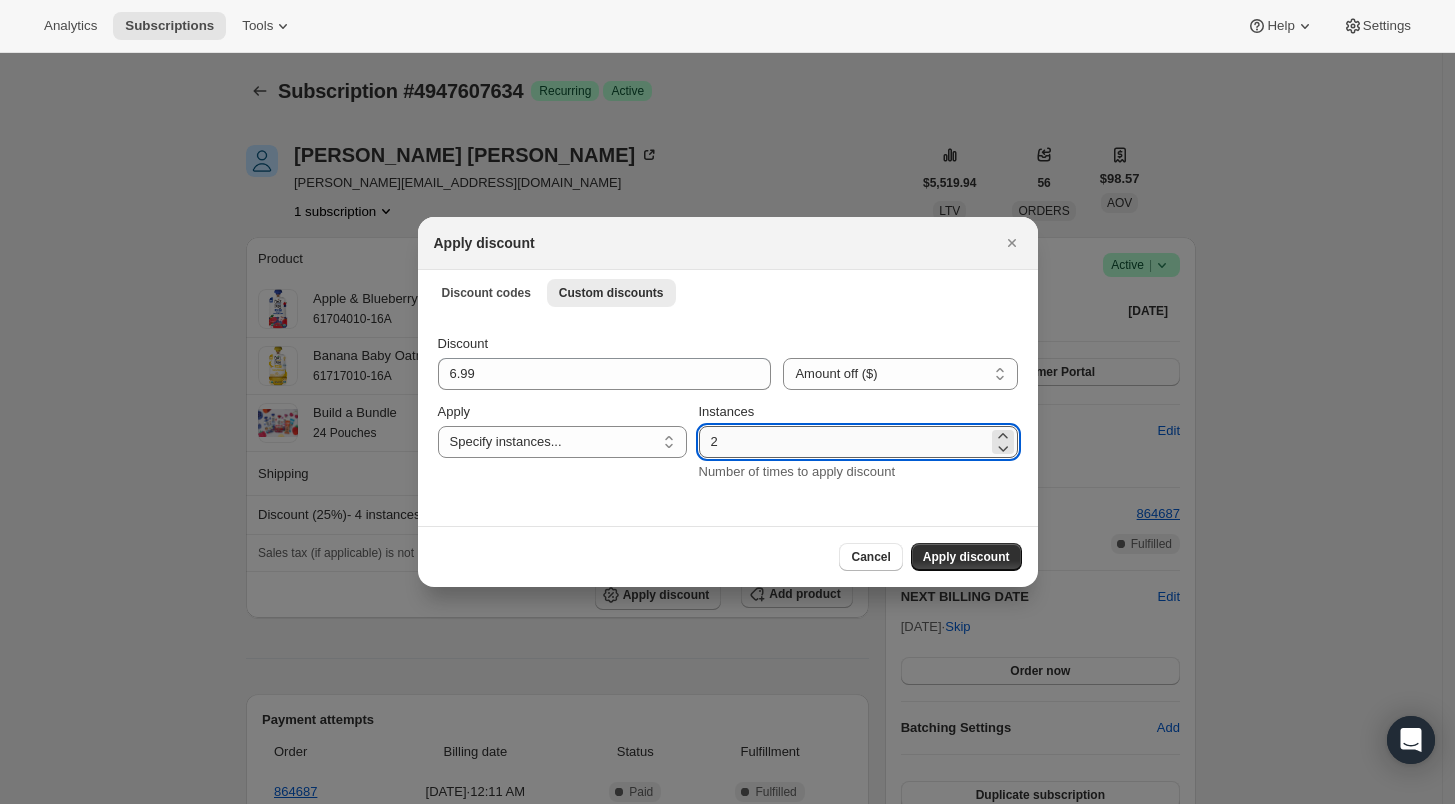drag, startPoint x: 728, startPoint y: 453, endPoint x: 713, endPoint y: 448, distance: 15.811388 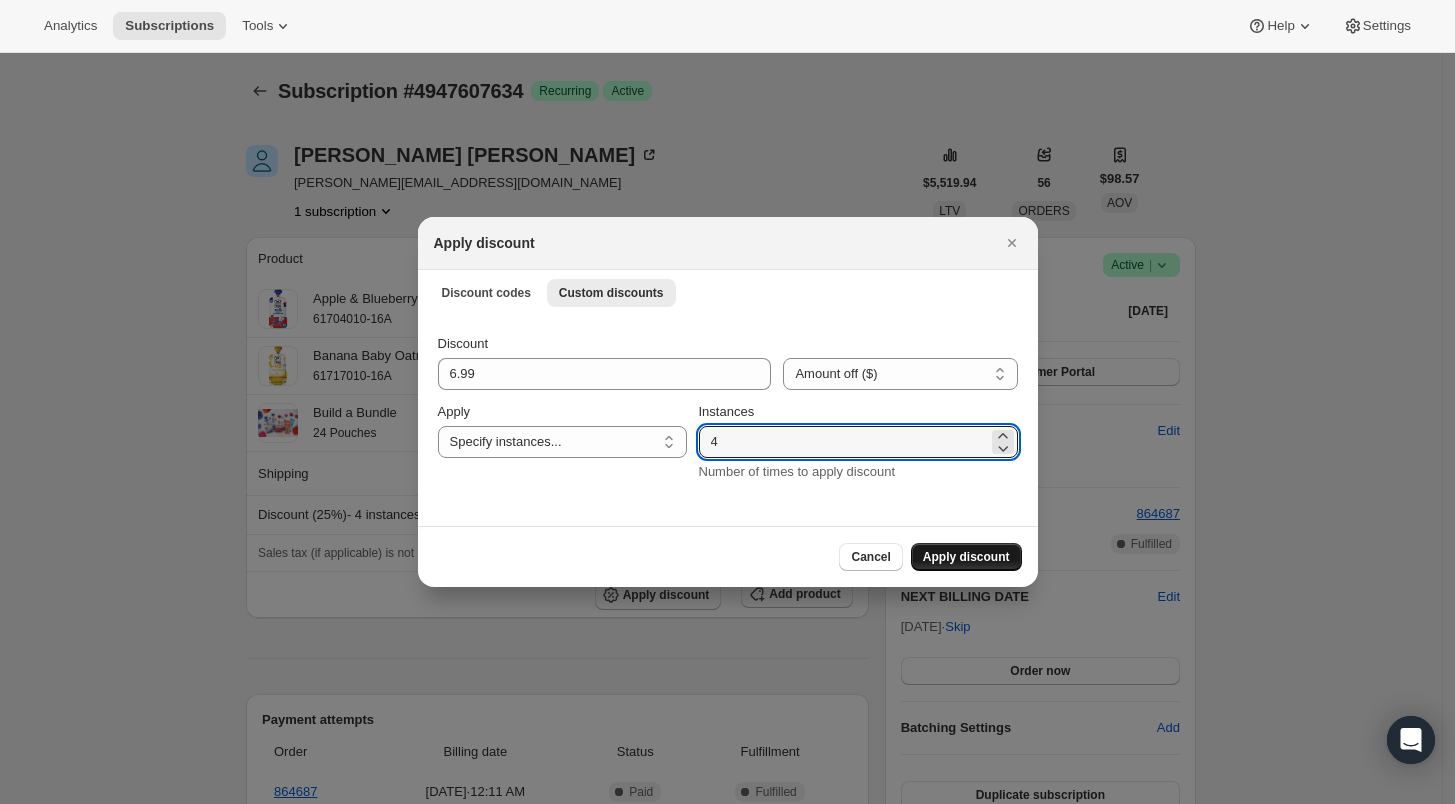 type on "4" 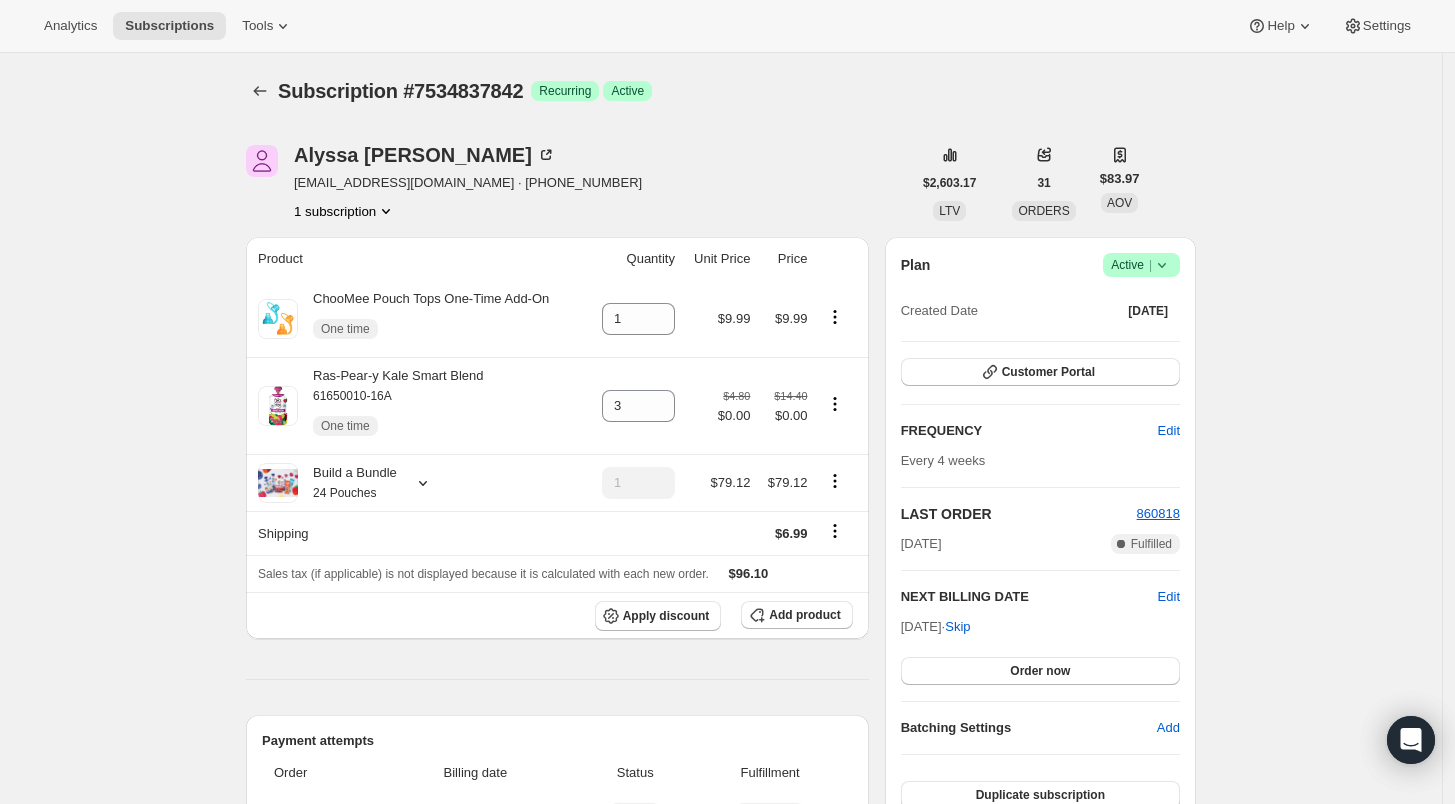 scroll, scrollTop: 0, scrollLeft: 0, axis: both 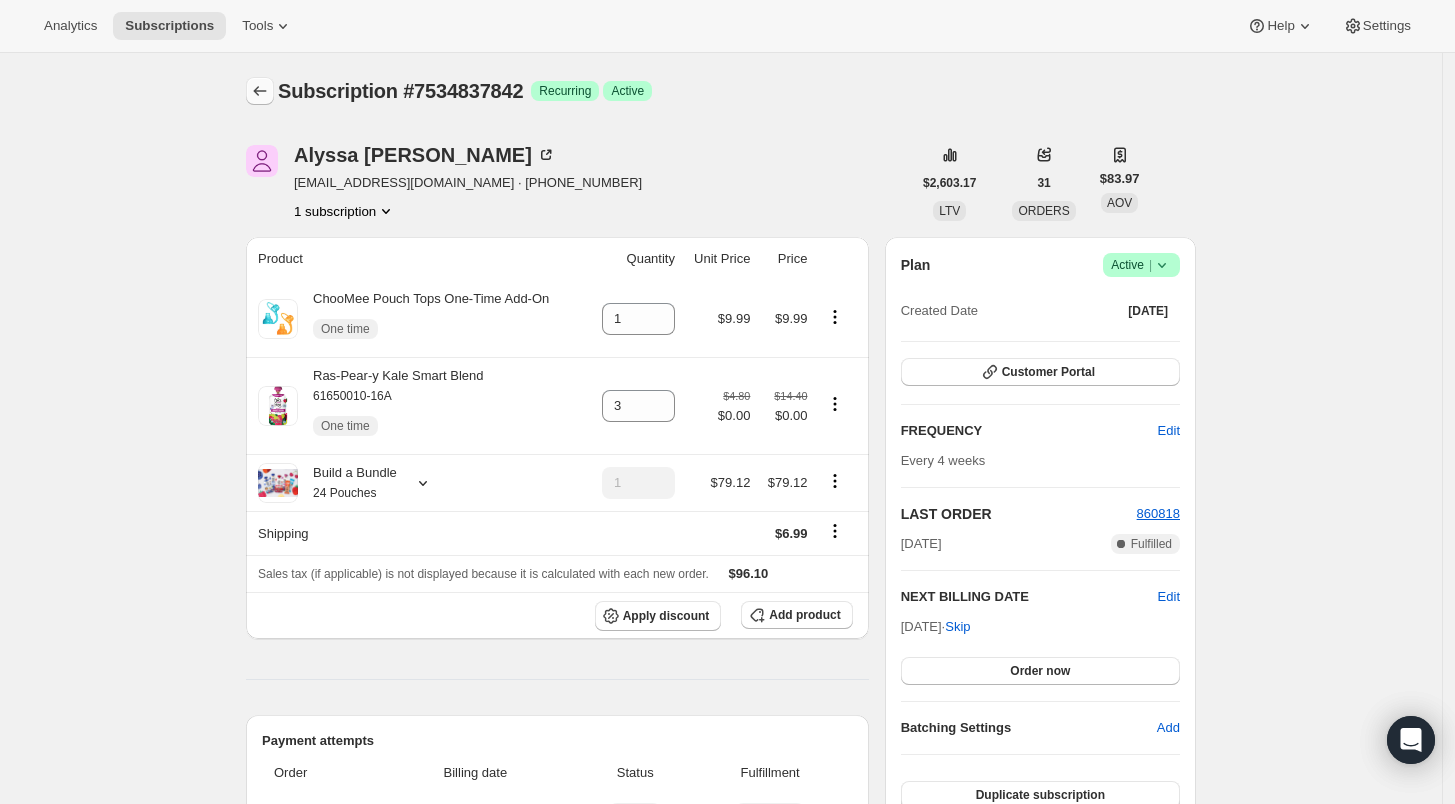 click 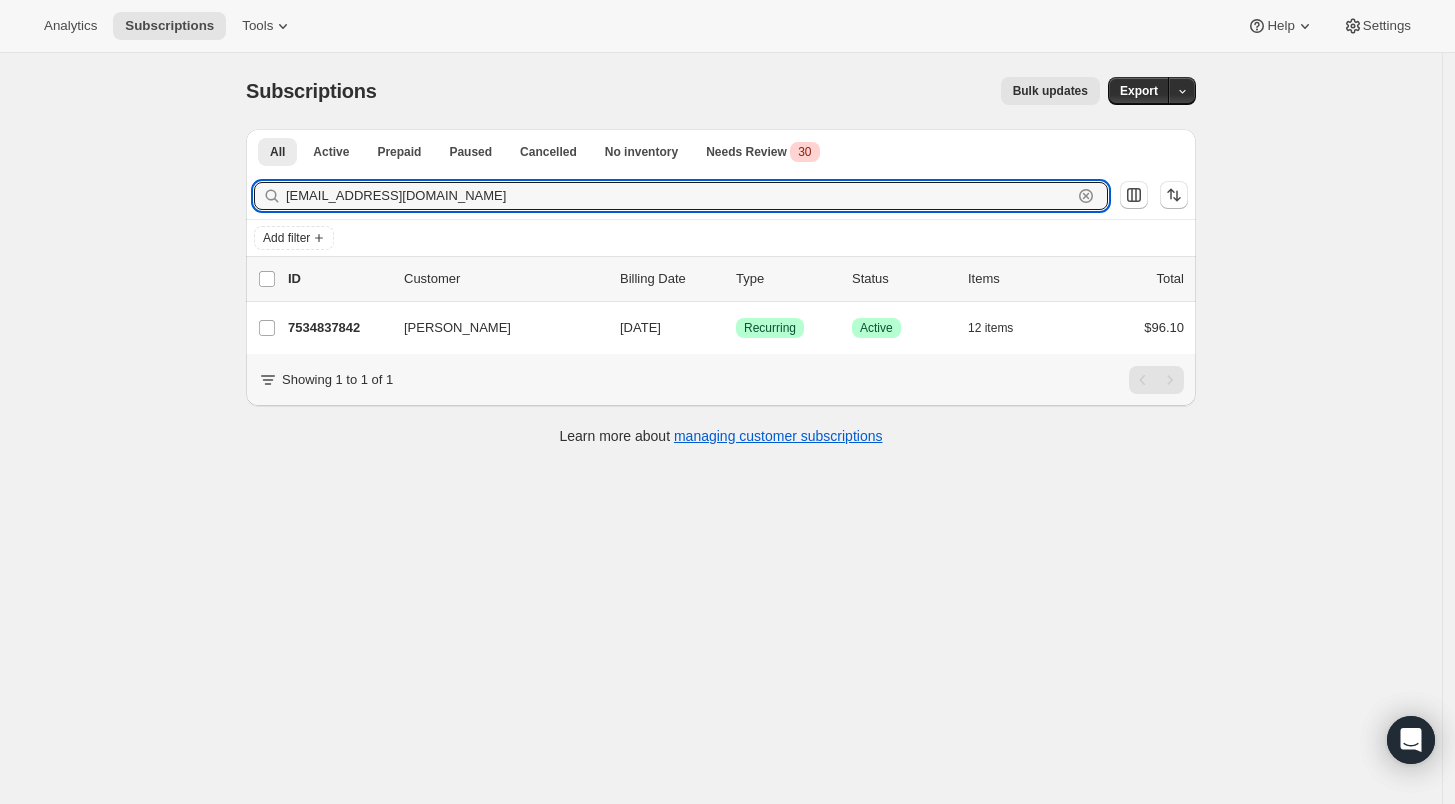 drag, startPoint x: 433, startPoint y: 197, endPoint x: 209, endPoint y: 194, distance: 224.0201 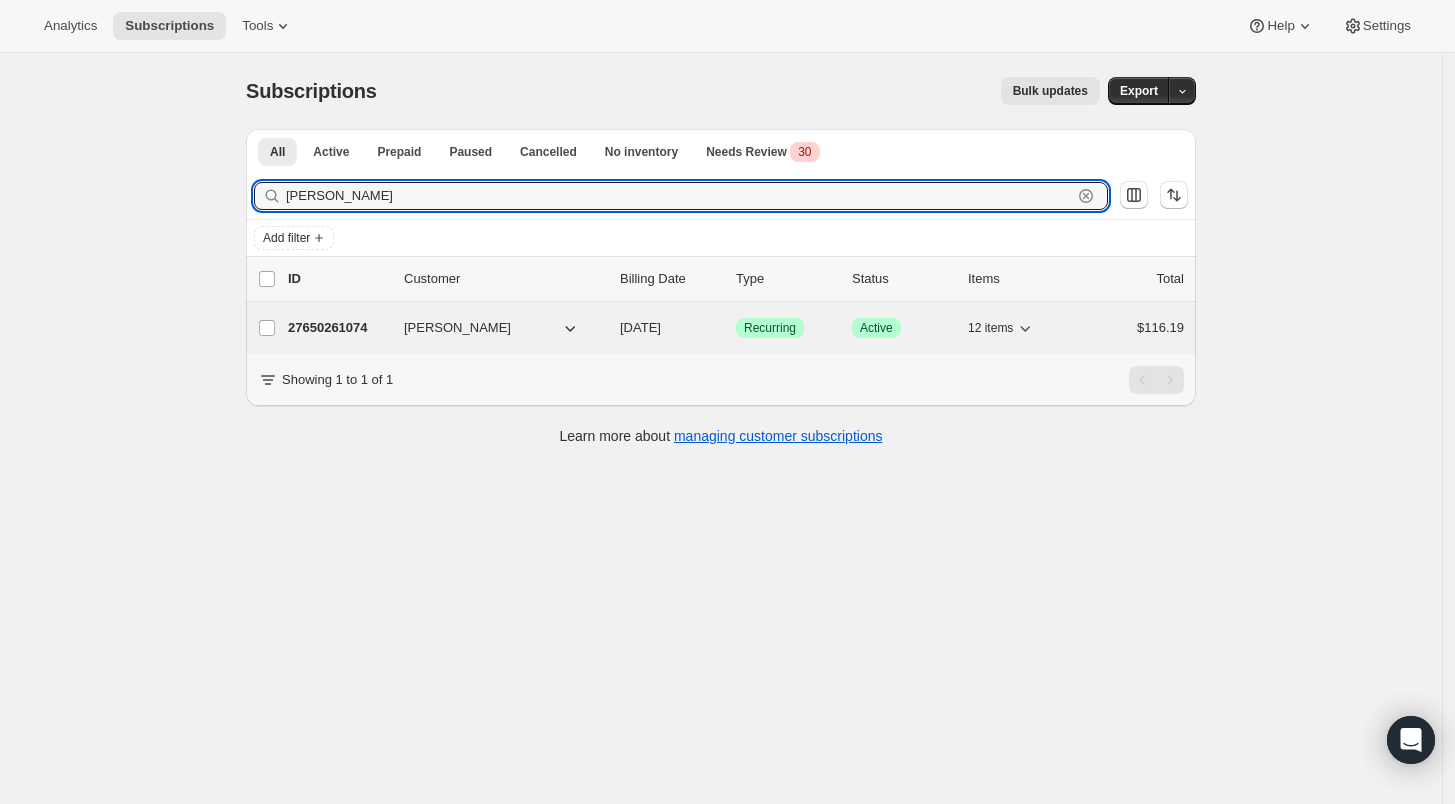 type on "Bethany Posiviata" 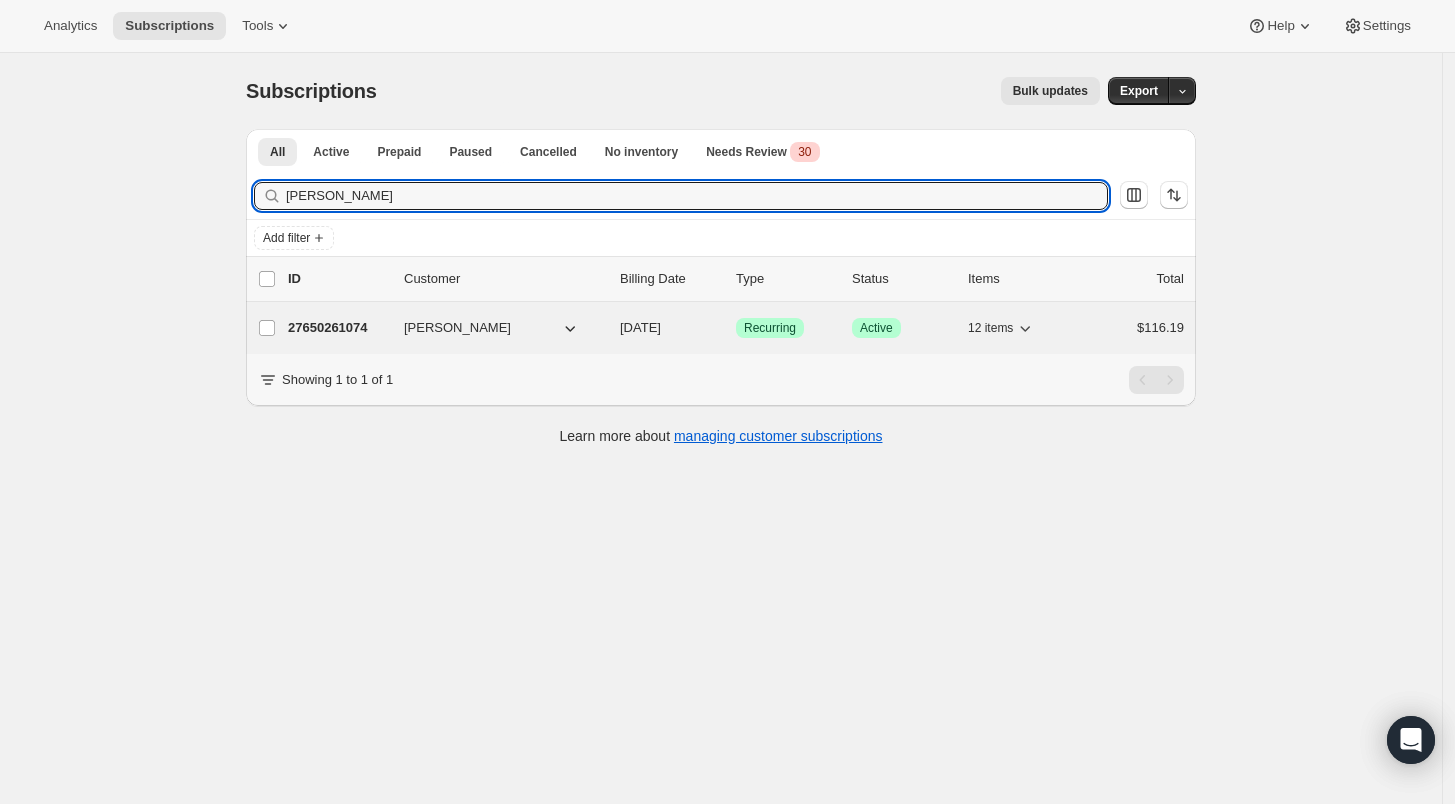 click on "27650261074" at bounding box center [338, 328] 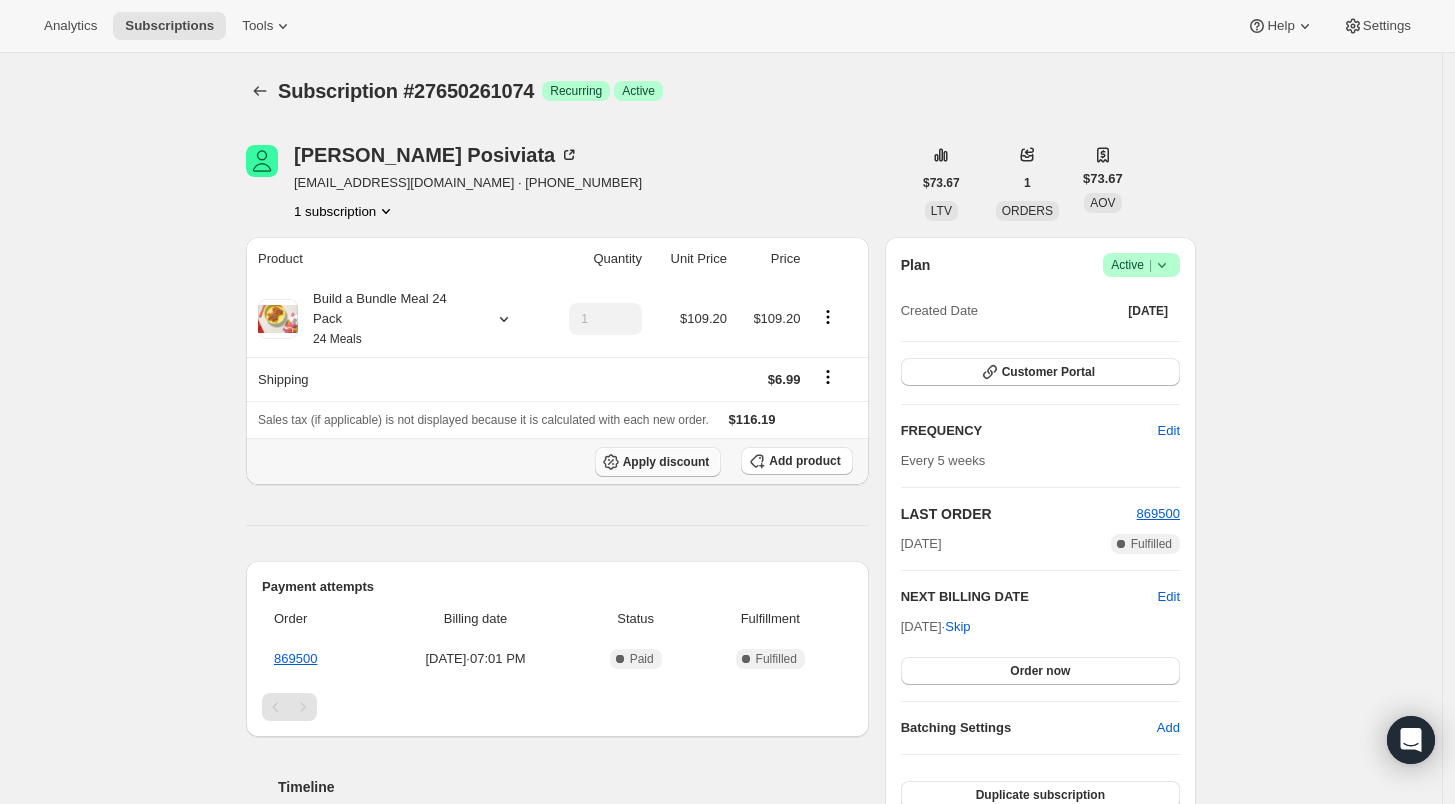 click on "Apply discount" at bounding box center (666, 462) 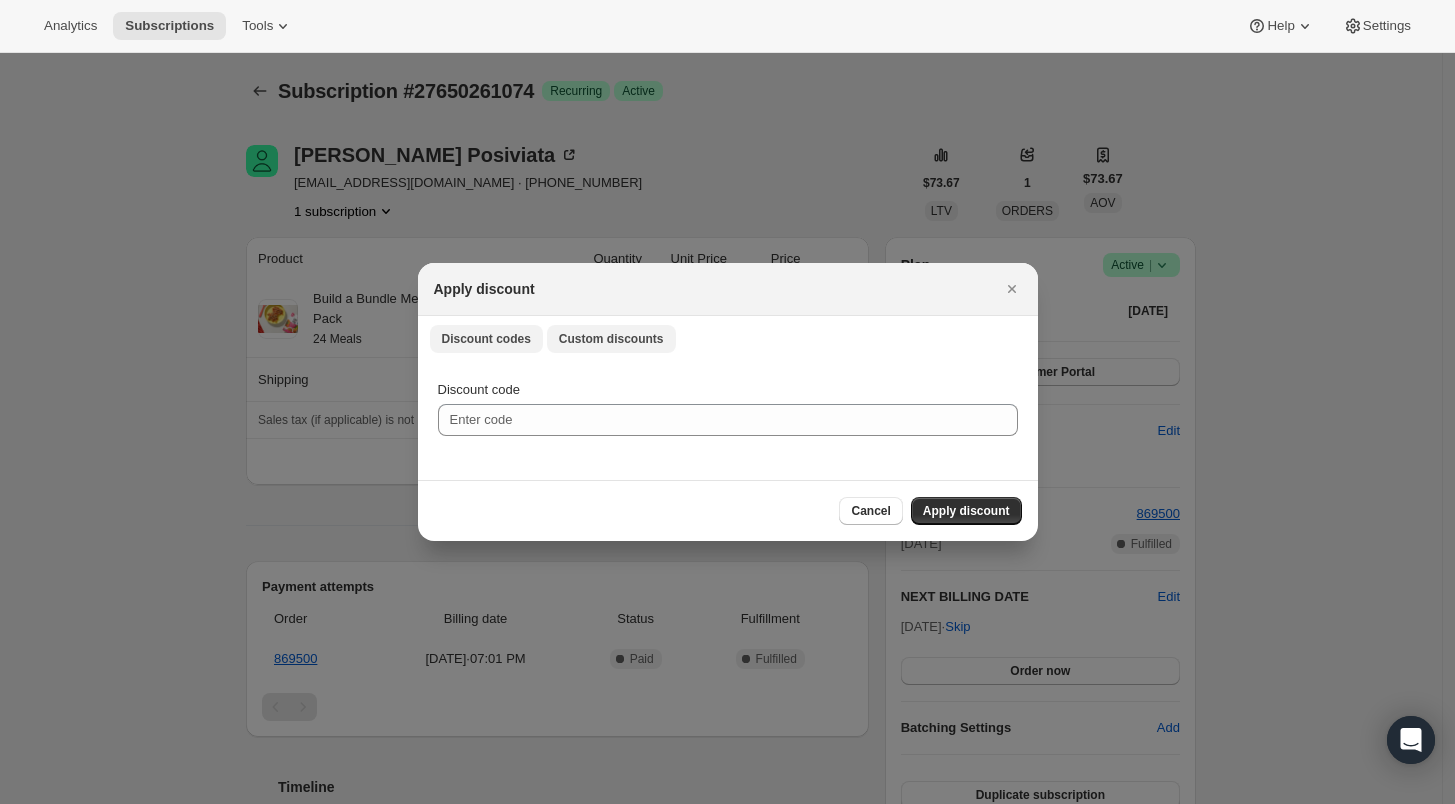 click on "Custom discounts" at bounding box center [611, 339] 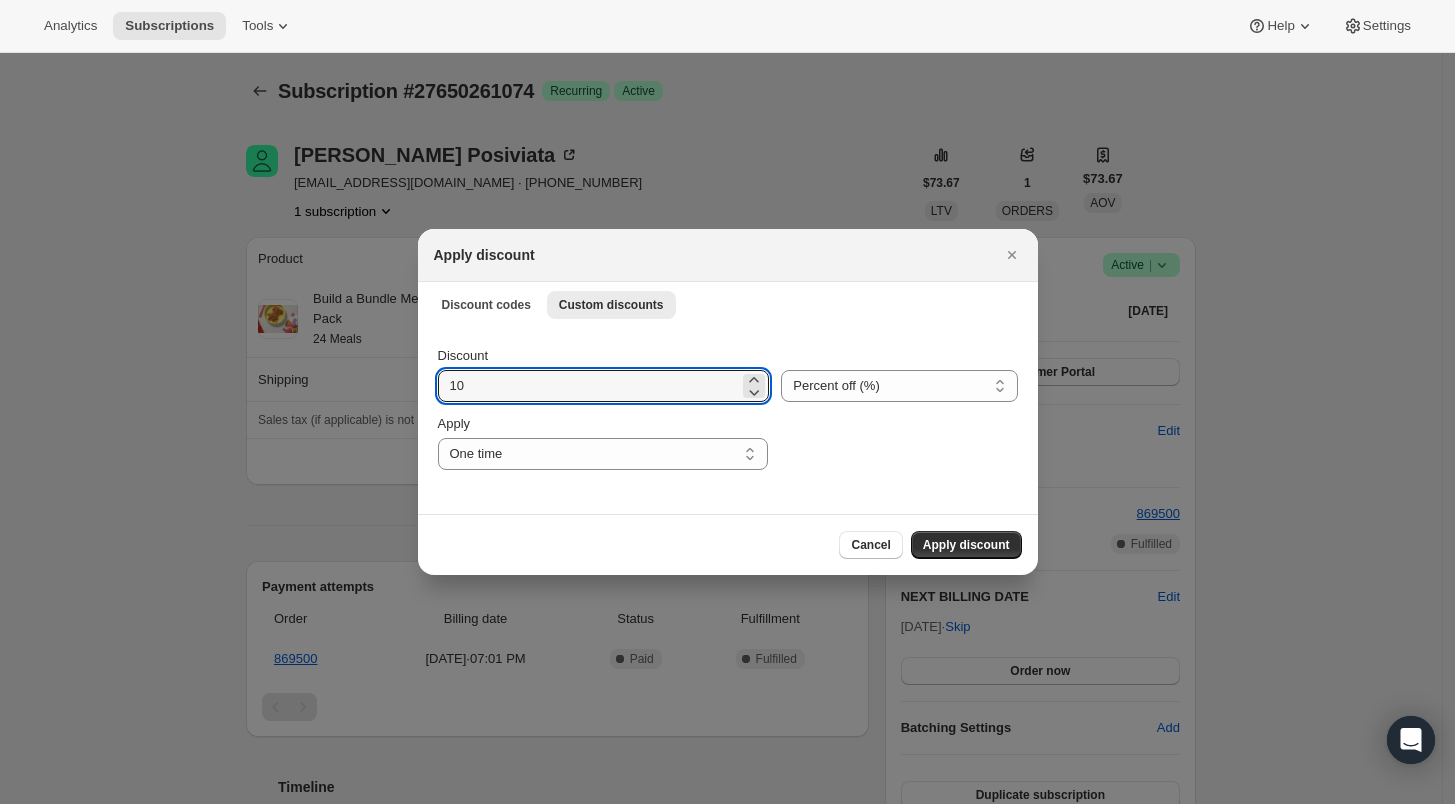 drag, startPoint x: 475, startPoint y: 374, endPoint x: 414, endPoint y: 384, distance: 61.81424 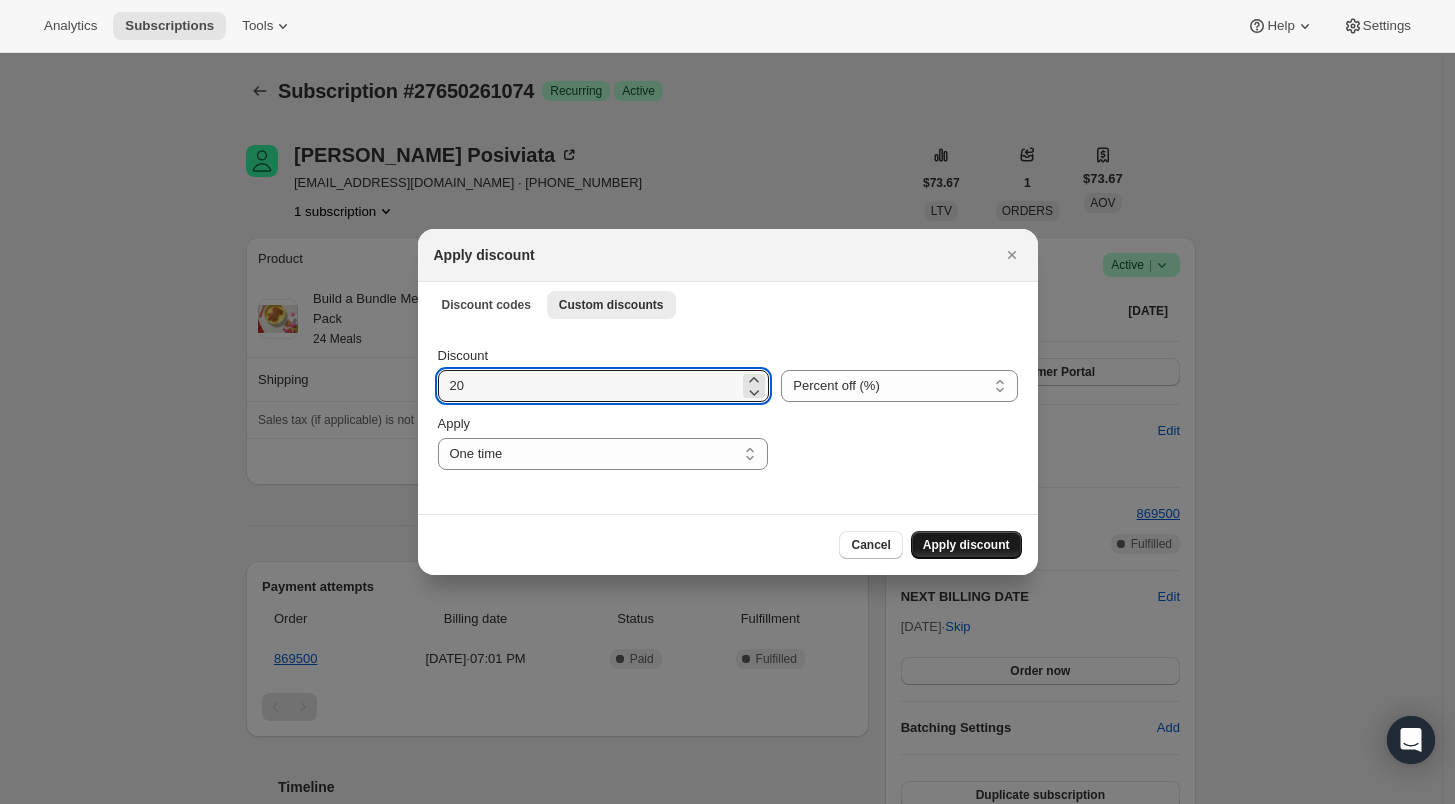 type on "20" 